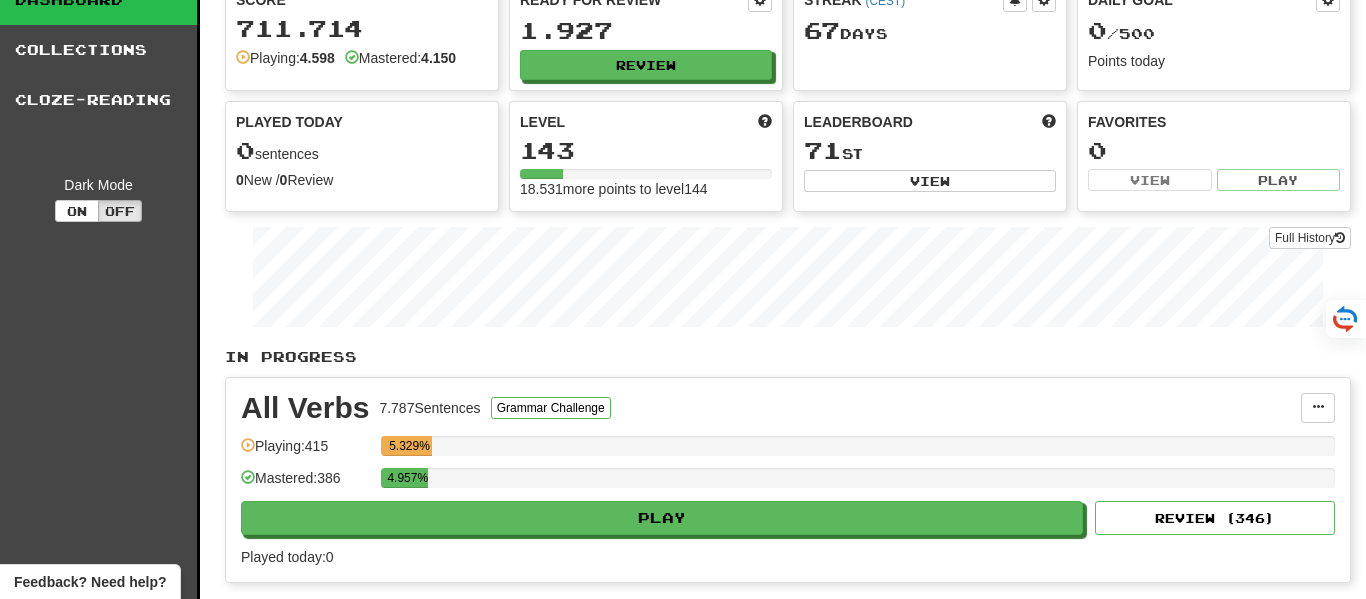 scroll, scrollTop: 0, scrollLeft: 0, axis: both 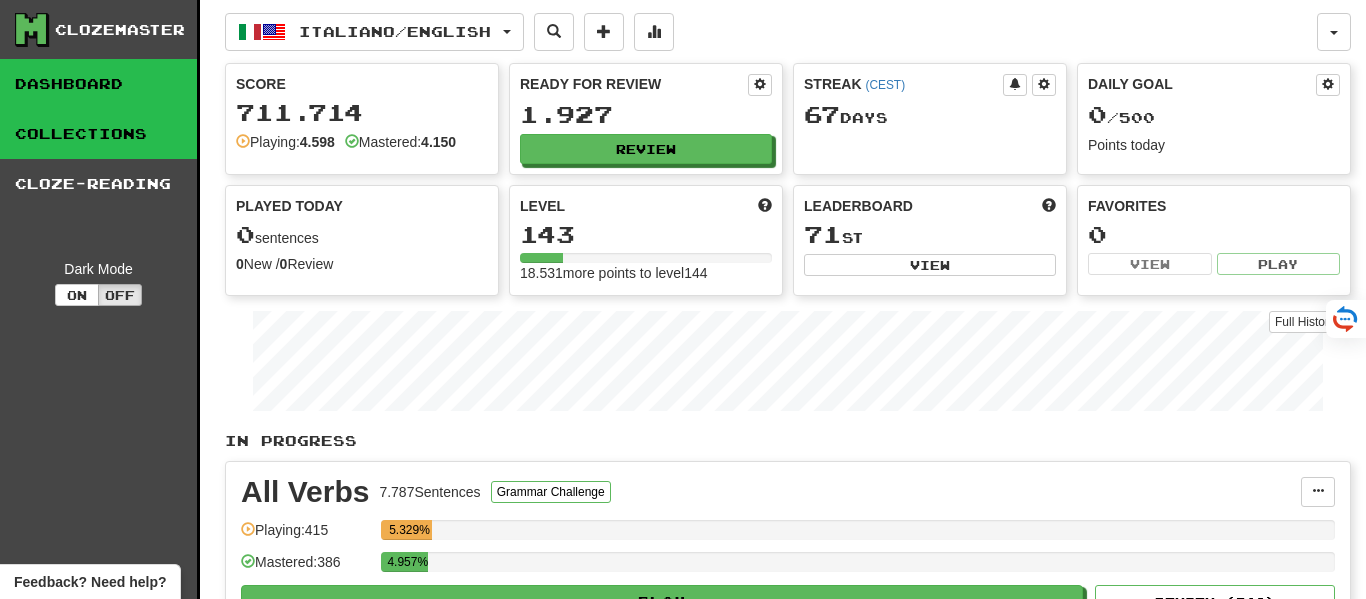 click on "Collections" at bounding box center [98, 134] 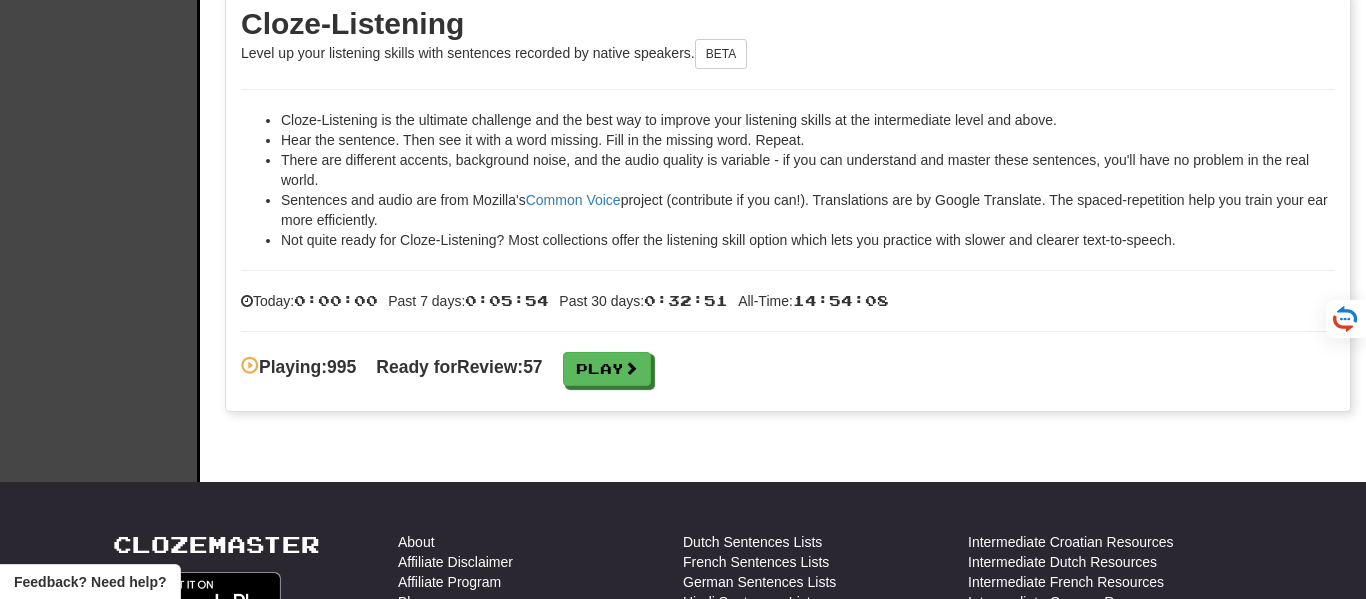 scroll, scrollTop: 3050, scrollLeft: 0, axis: vertical 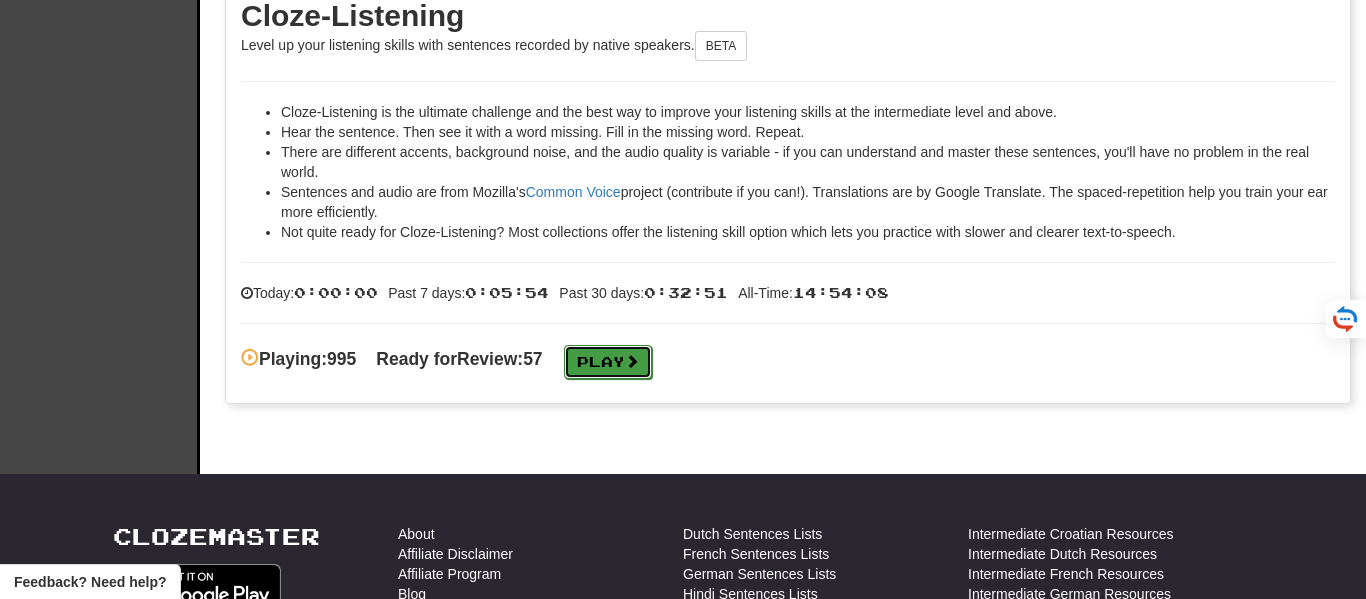 click on "Play" at bounding box center (608, 362) 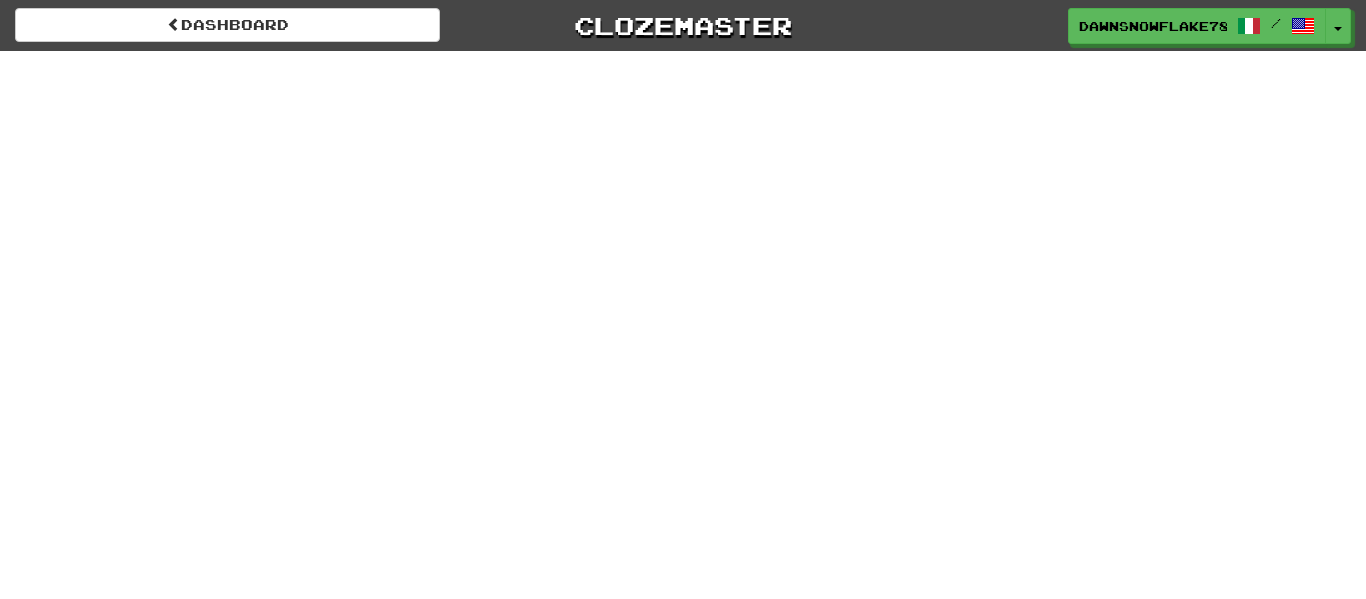 scroll, scrollTop: 0, scrollLeft: 0, axis: both 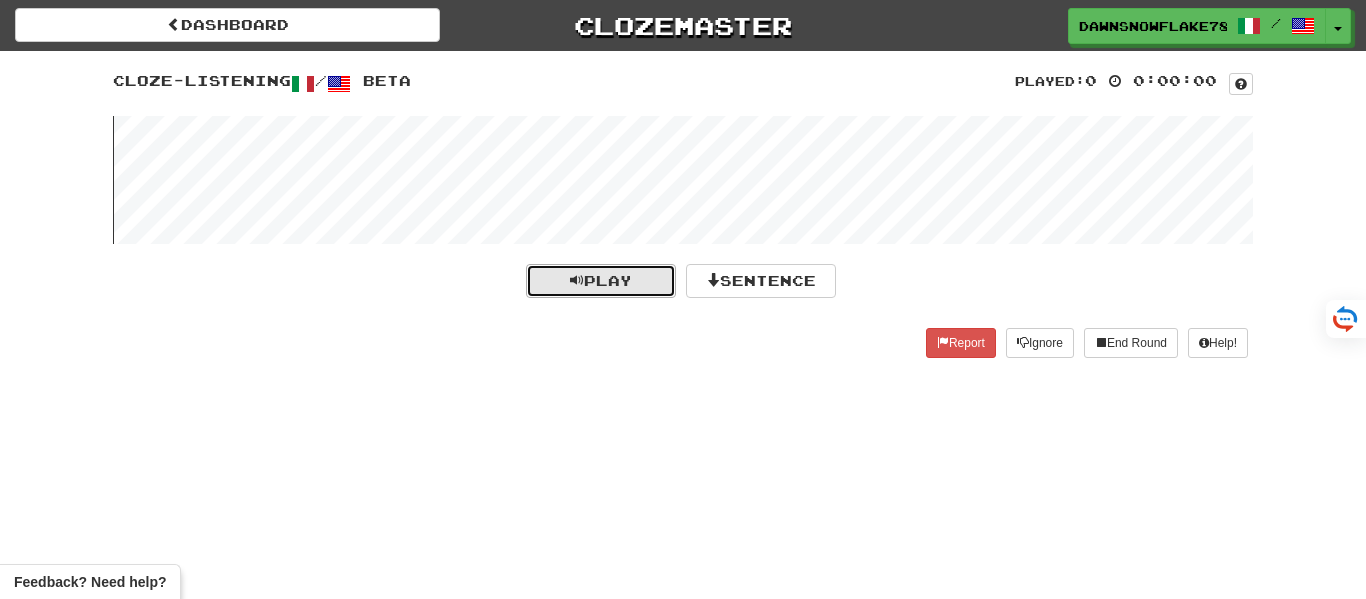 click on "Play" at bounding box center (601, 280) 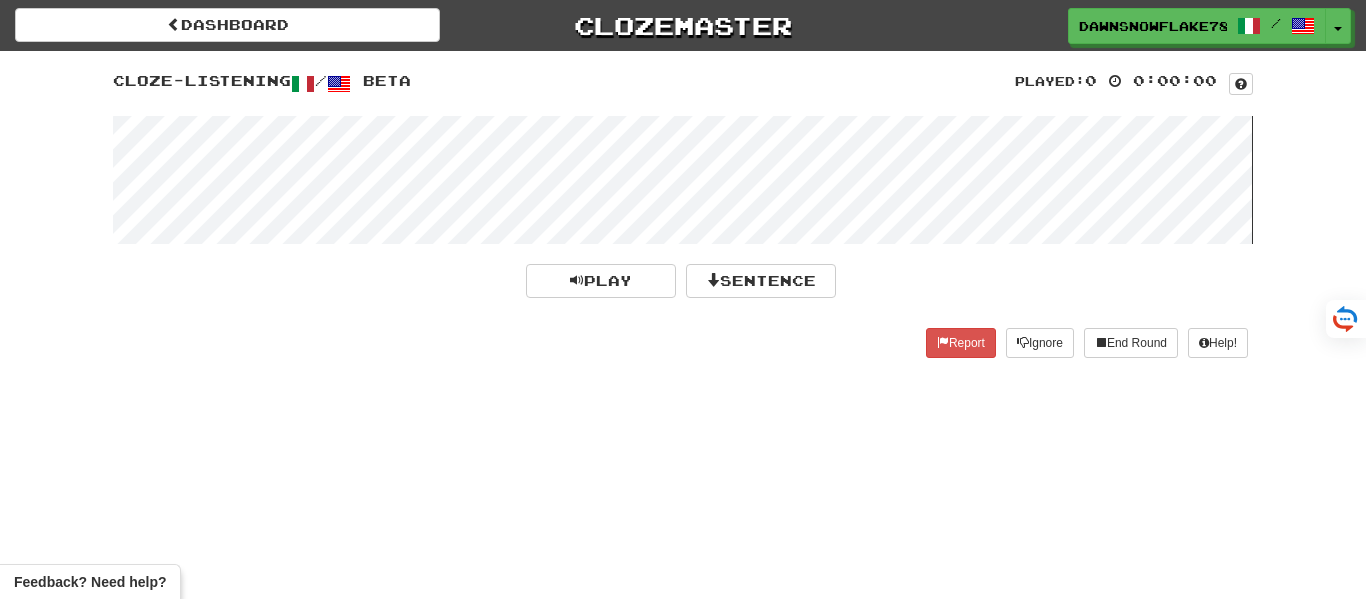 click at bounding box center [683, 180] 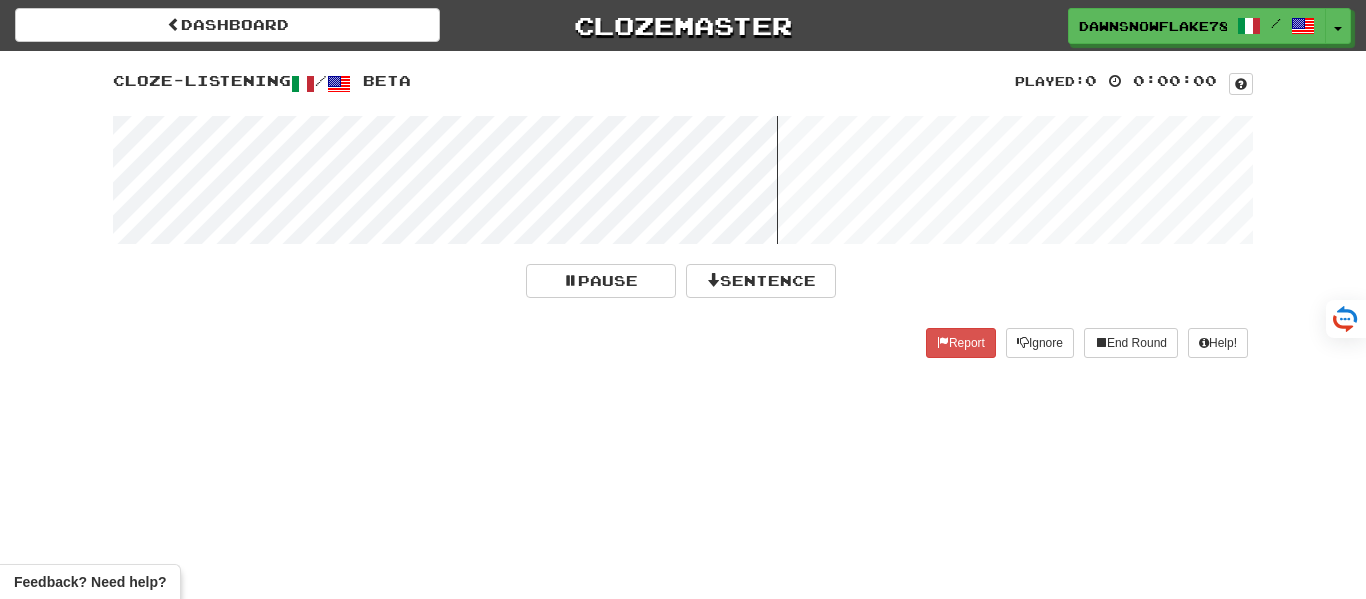 click at bounding box center (683, 180) 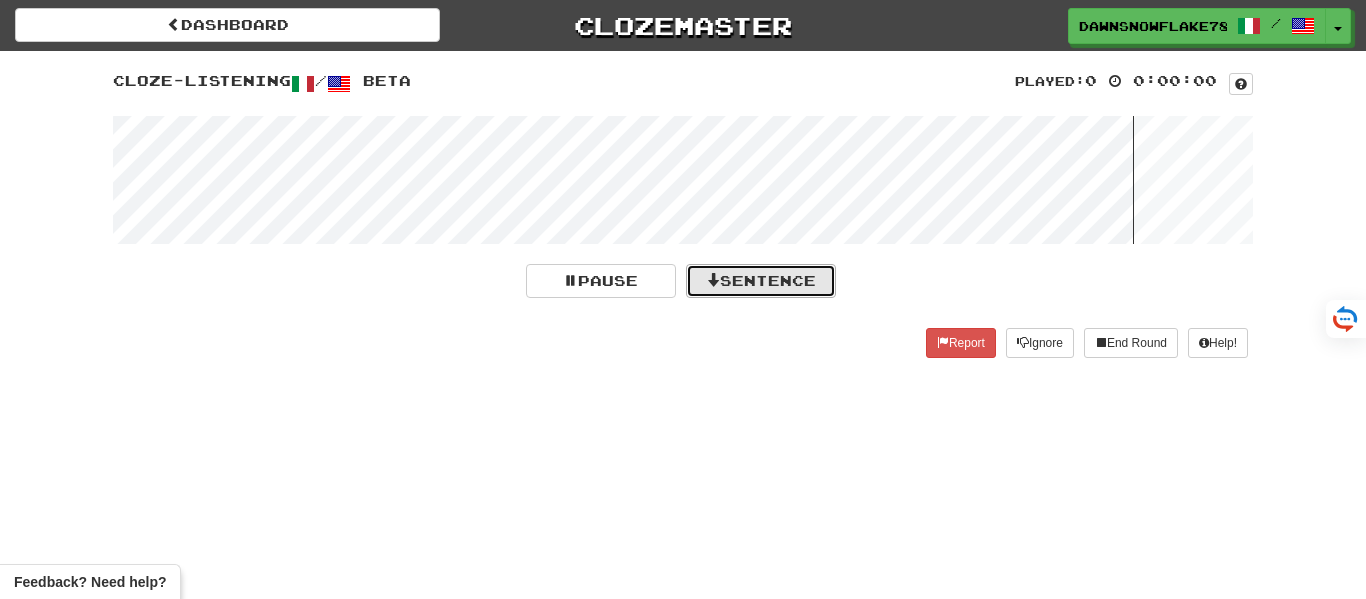 click on "Sentence" at bounding box center [761, 281] 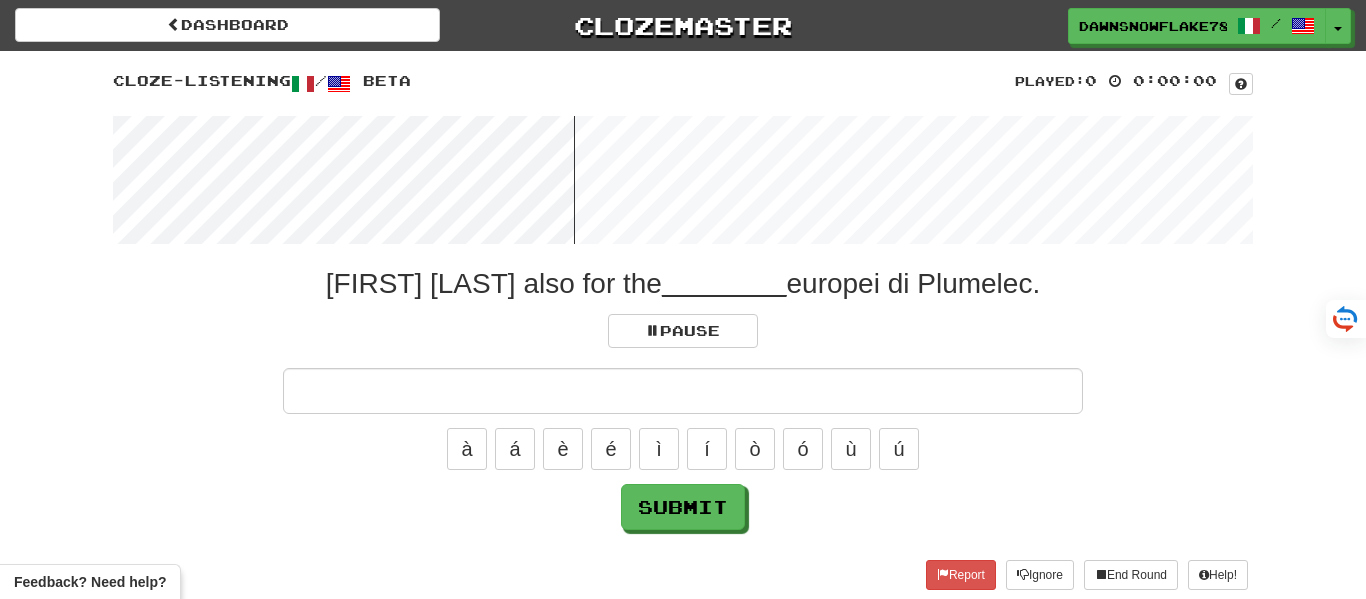 click at bounding box center [683, 391] 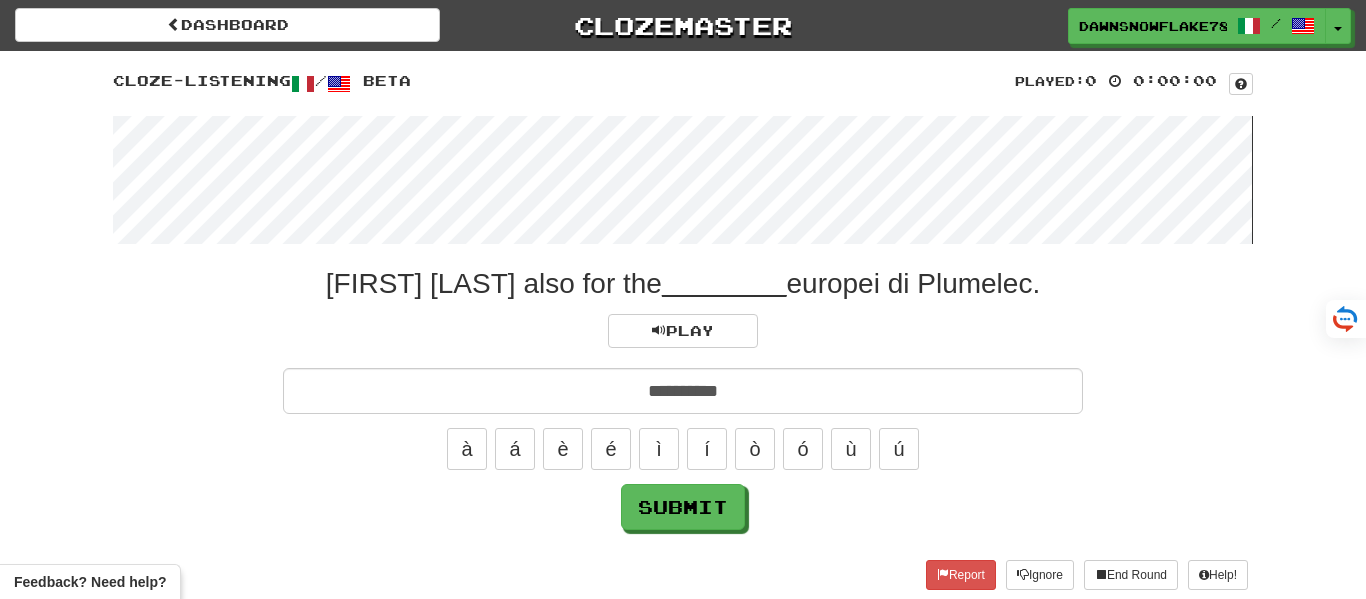 type on "**********" 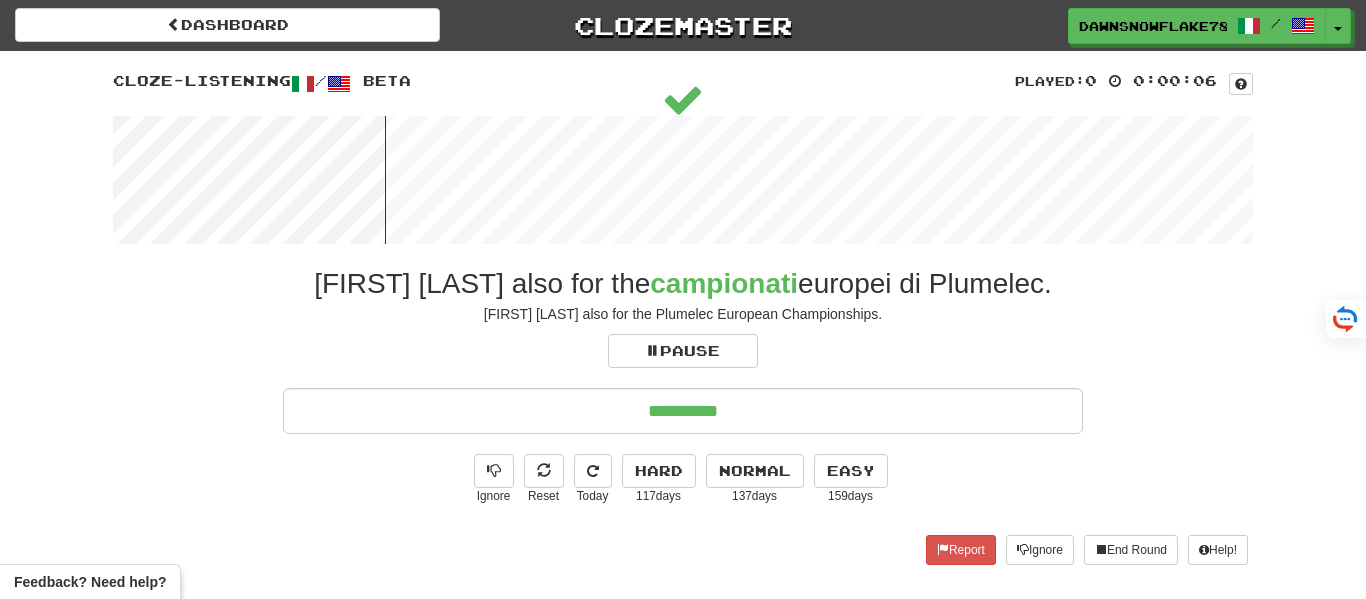 click on "**********" at bounding box center (683, 411) 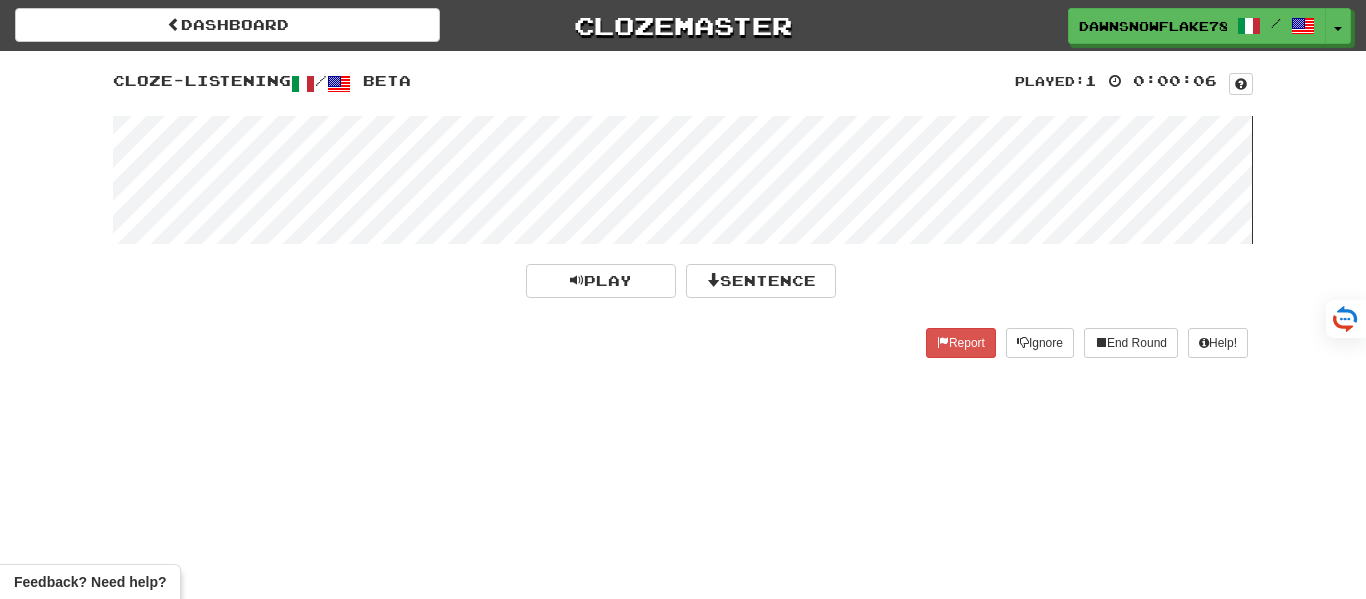 click at bounding box center [683, 180] 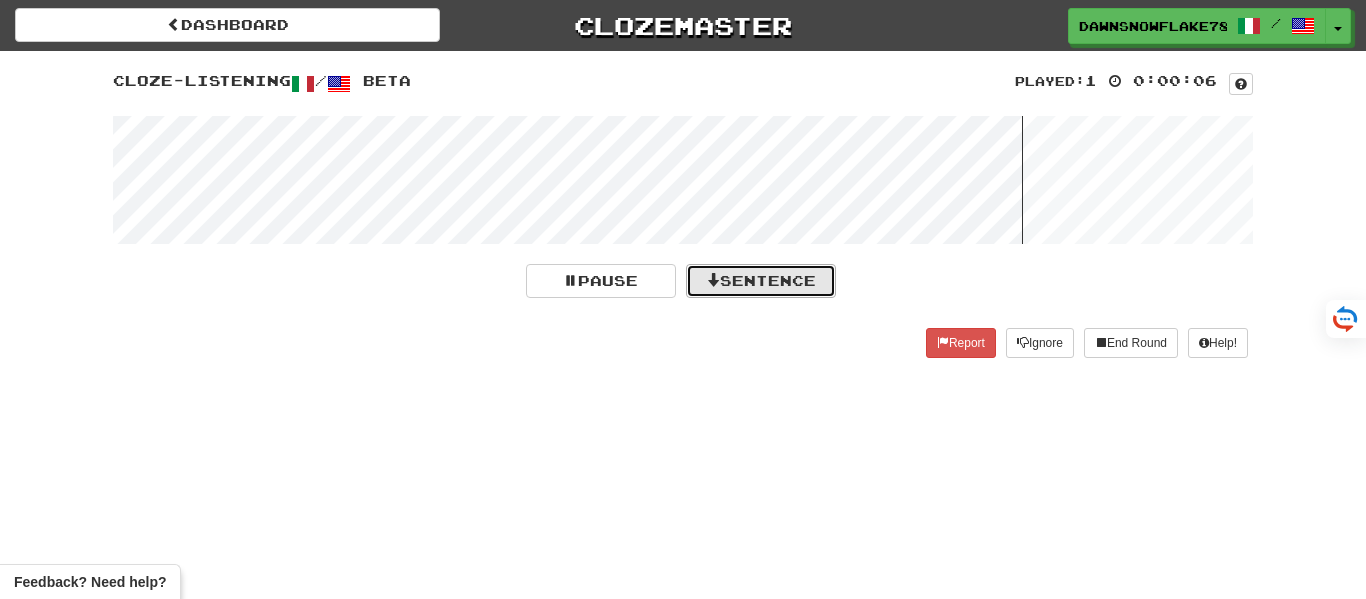 click on "Sentence" at bounding box center [761, 281] 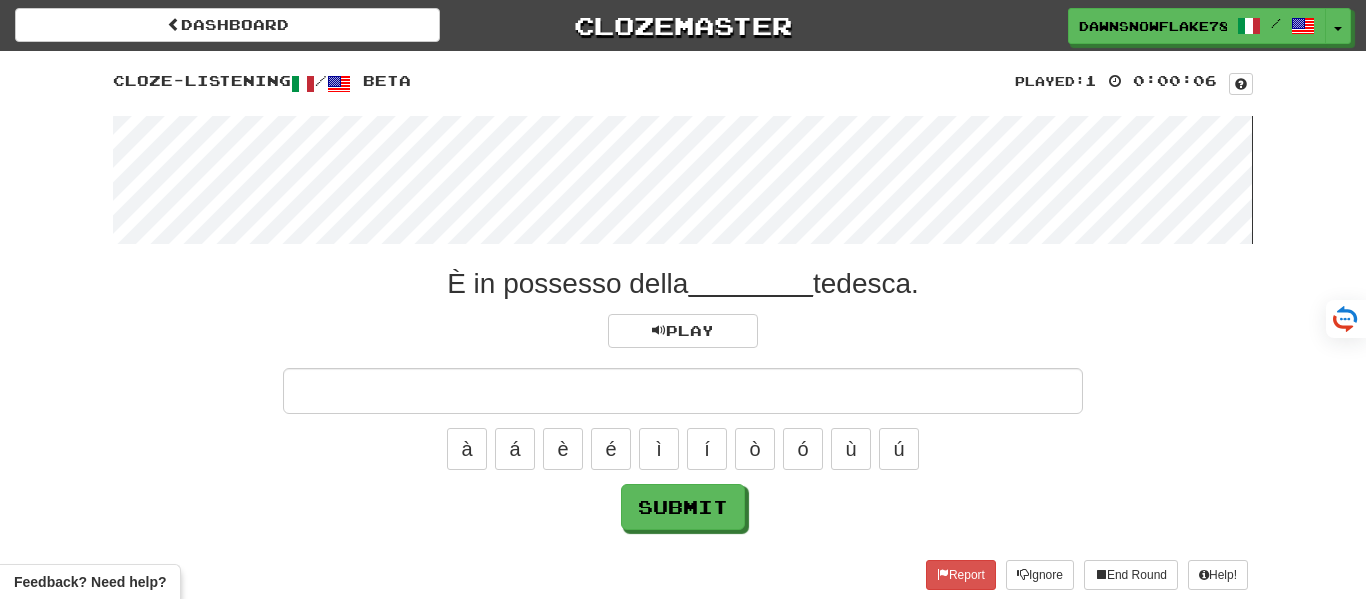 click at bounding box center [683, 391] 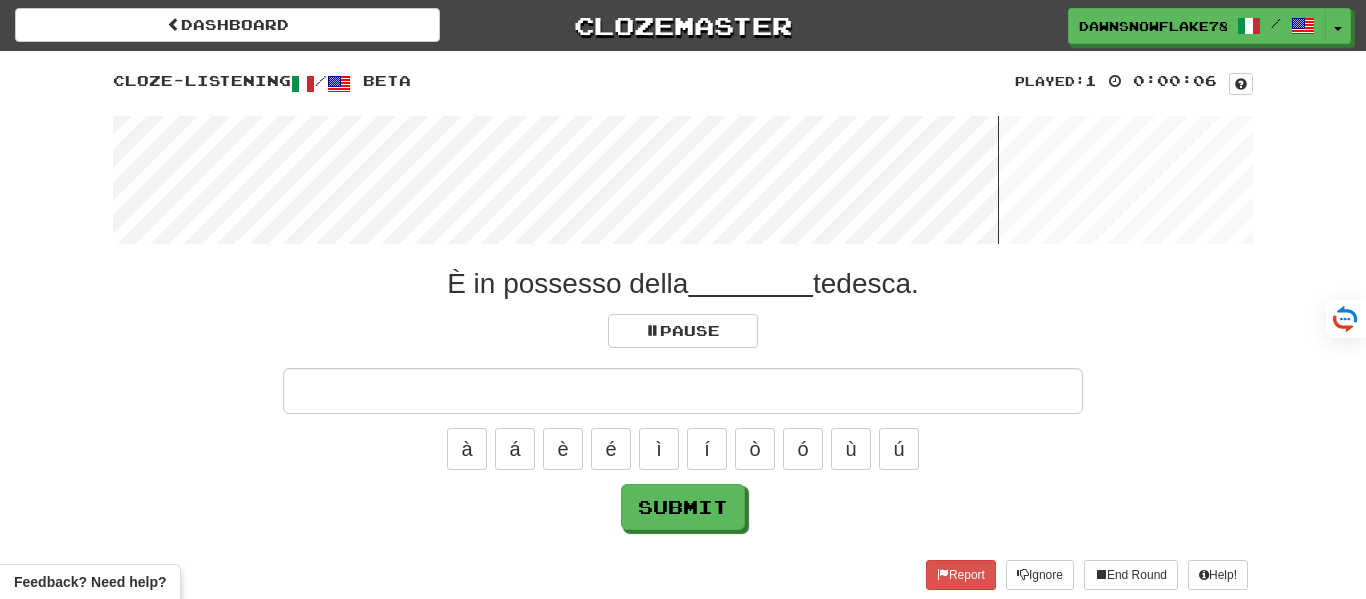 click at bounding box center (683, 180) 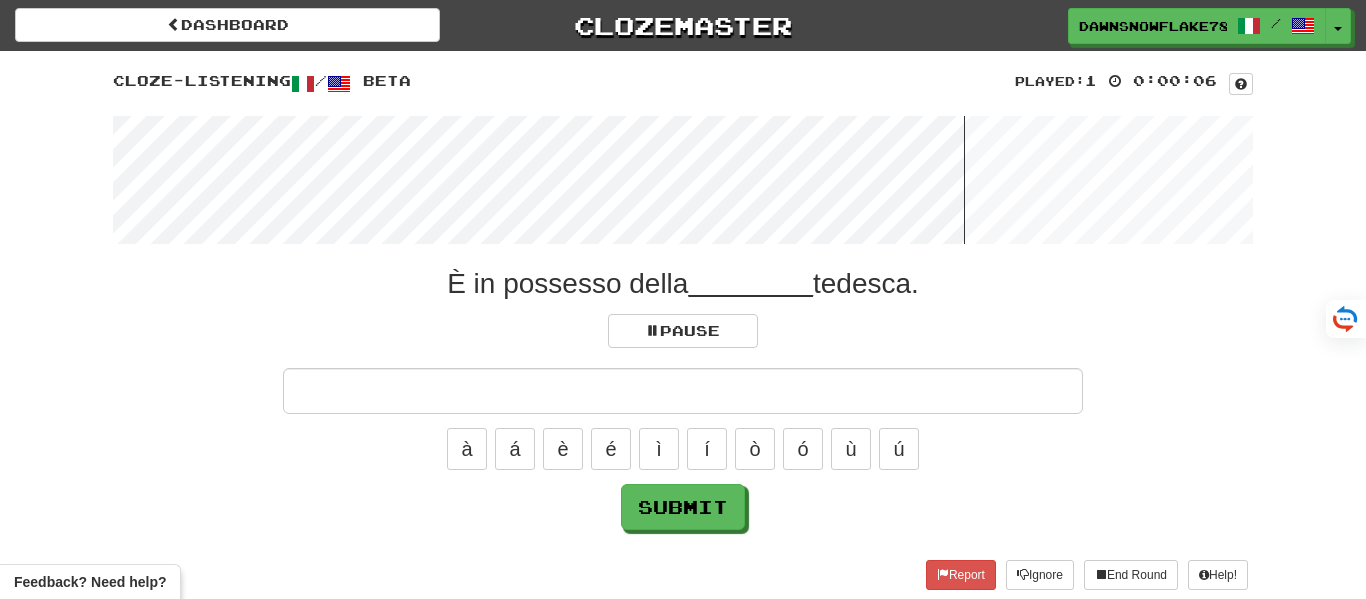 click at bounding box center (683, 180) 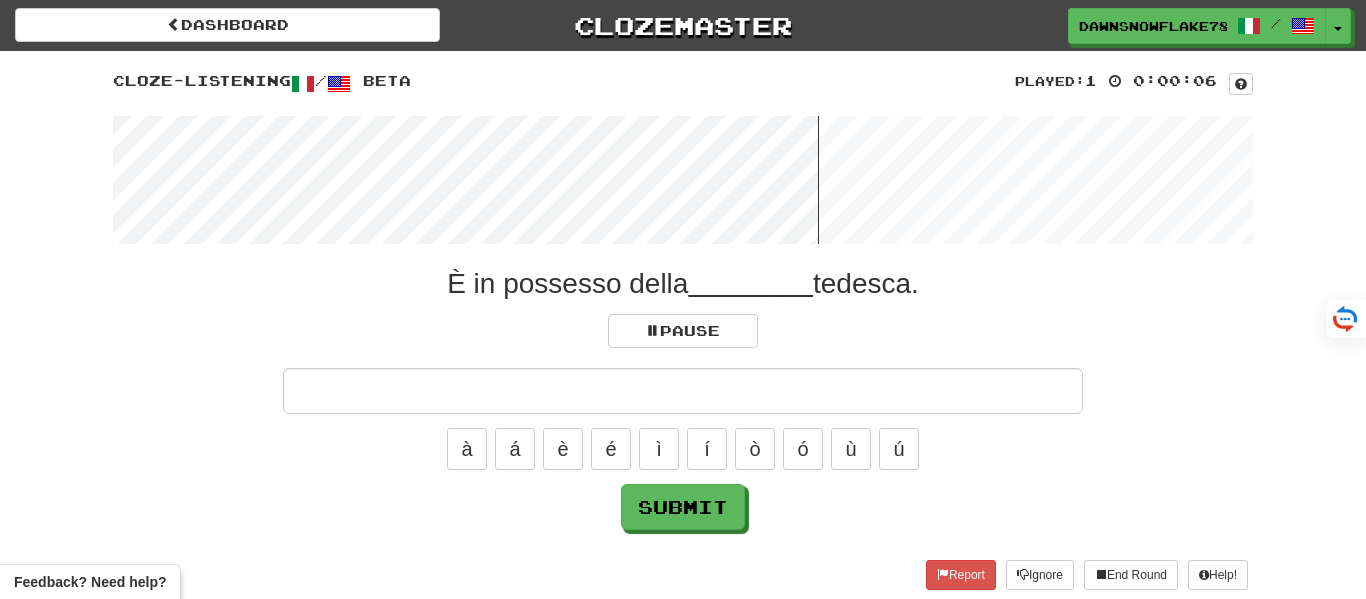 click at bounding box center (683, 180) 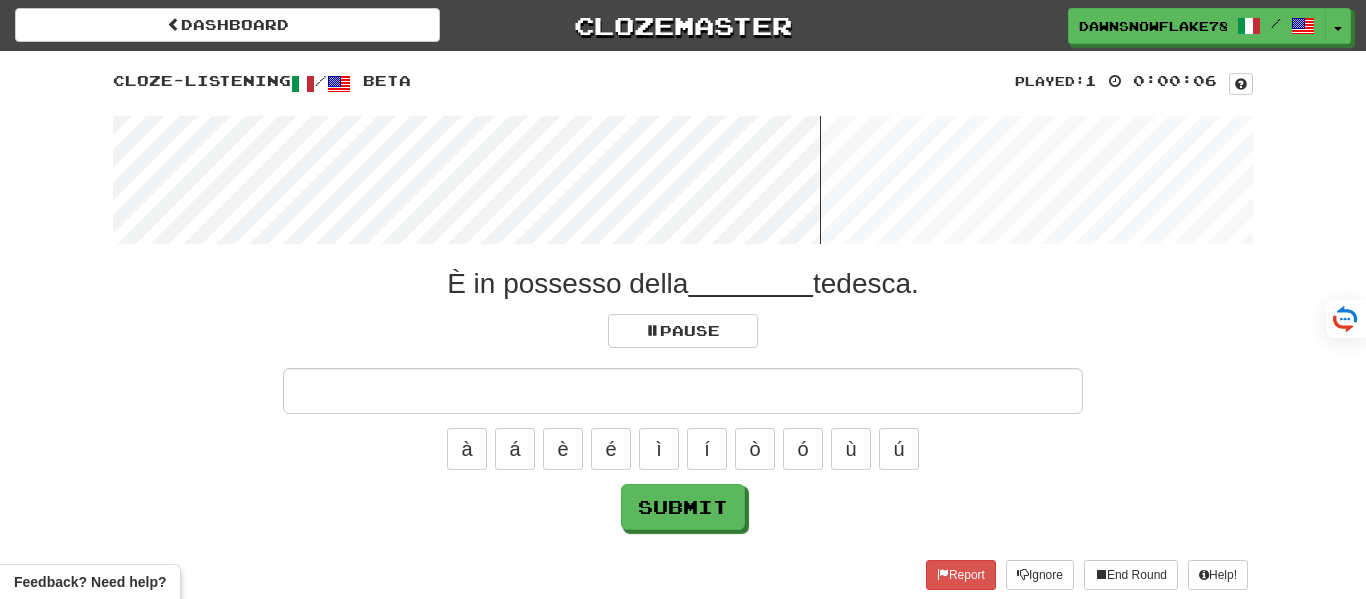 click at bounding box center (683, 180) 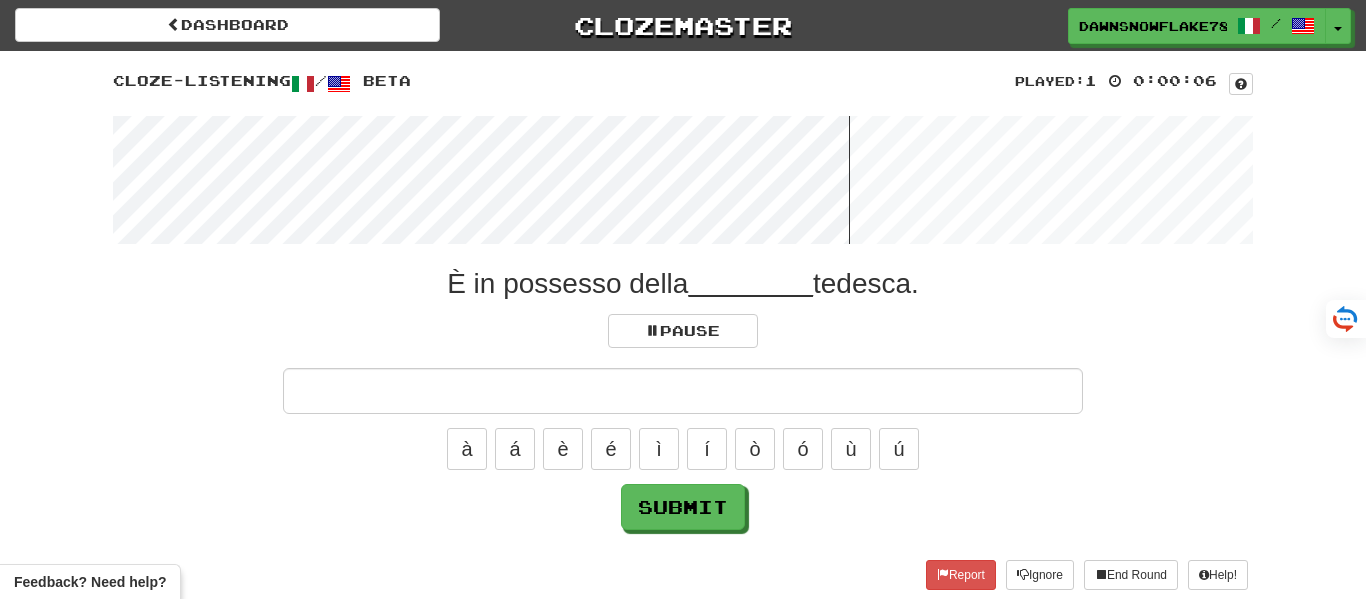 click at bounding box center (683, 180) 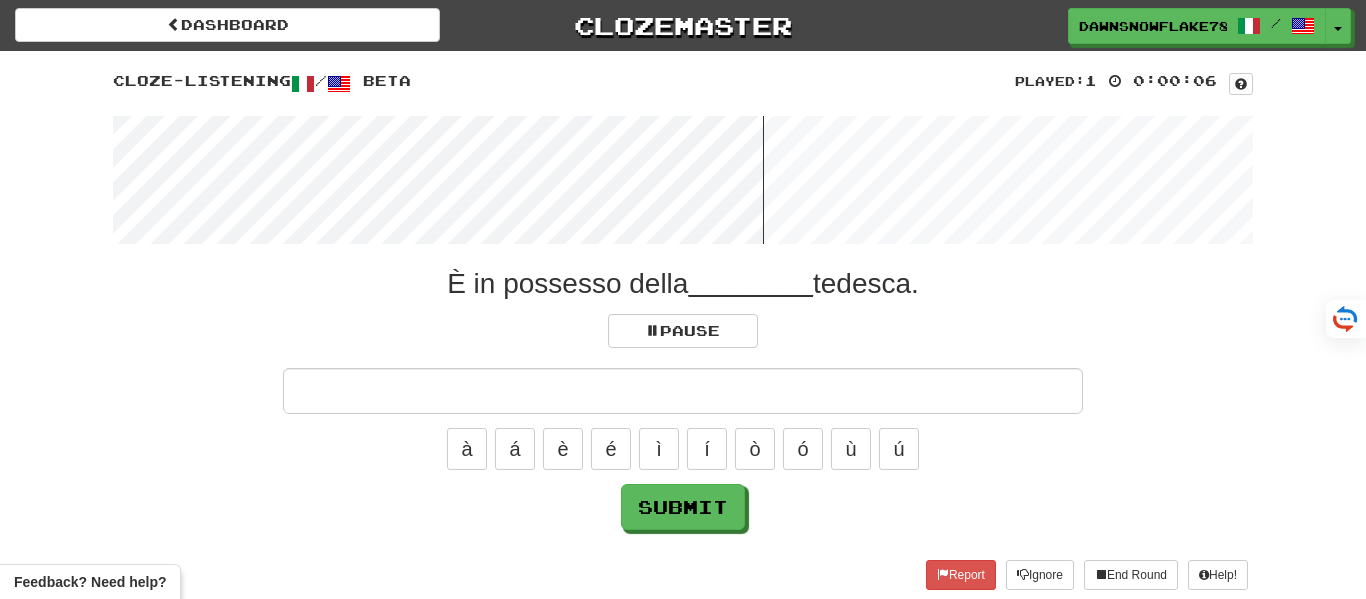 click at bounding box center [683, 180] 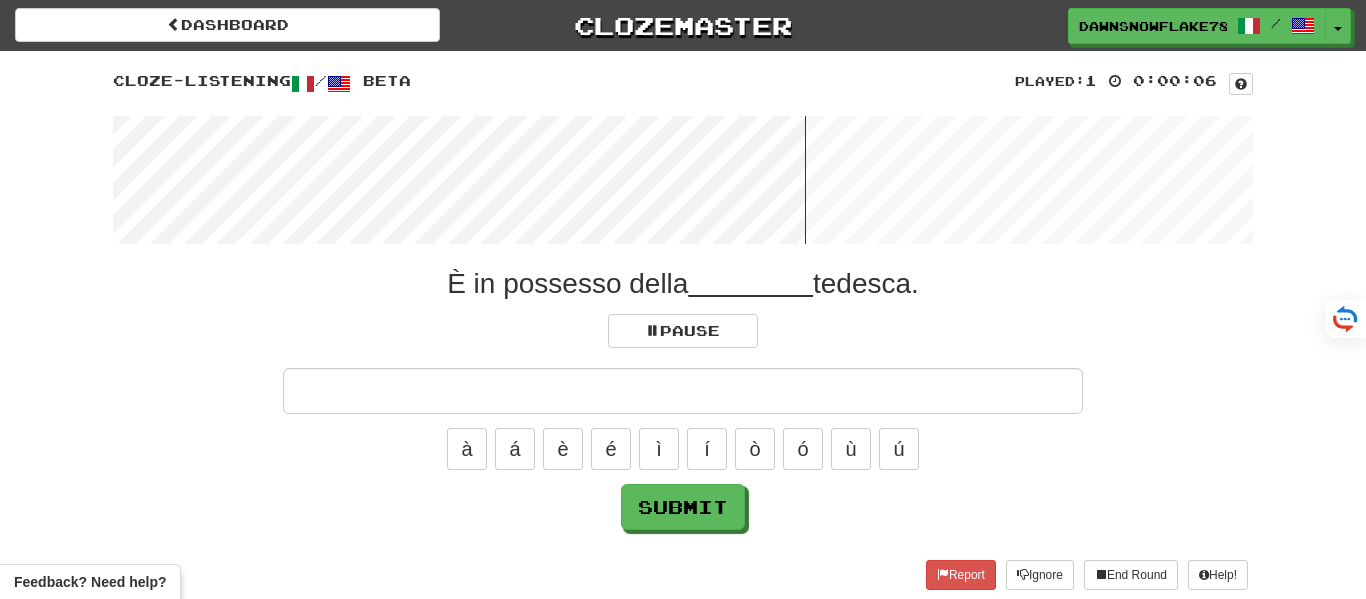 click at bounding box center [683, 180] 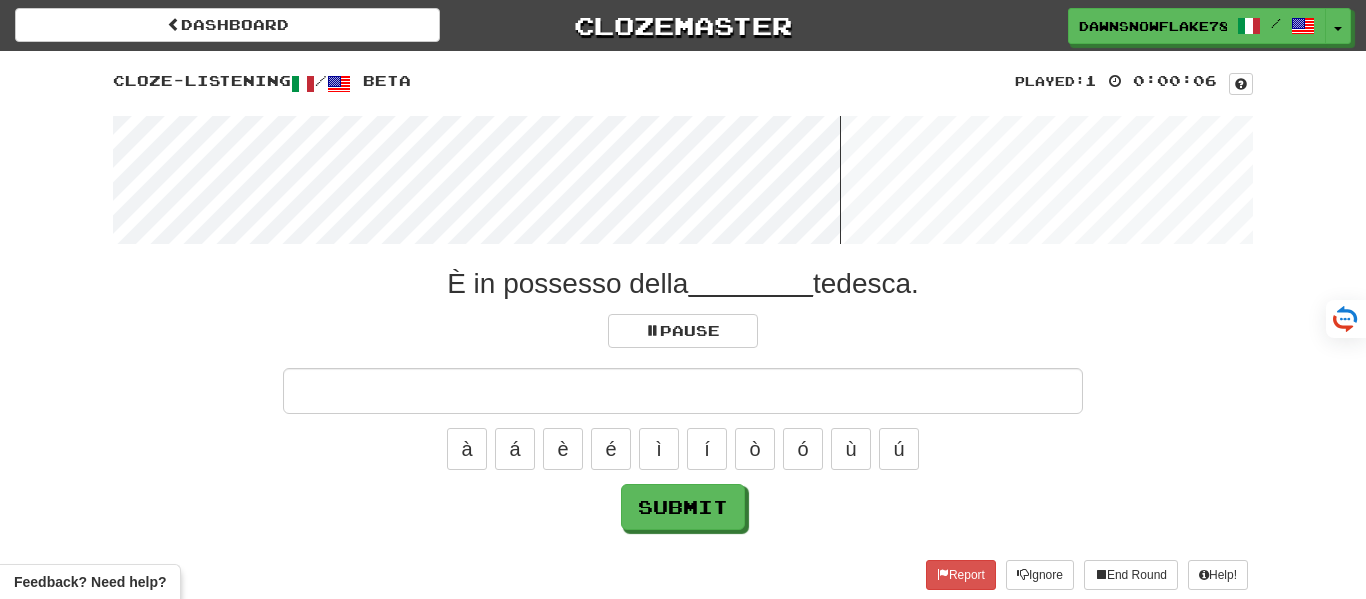 click at bounding box center (683, 180) 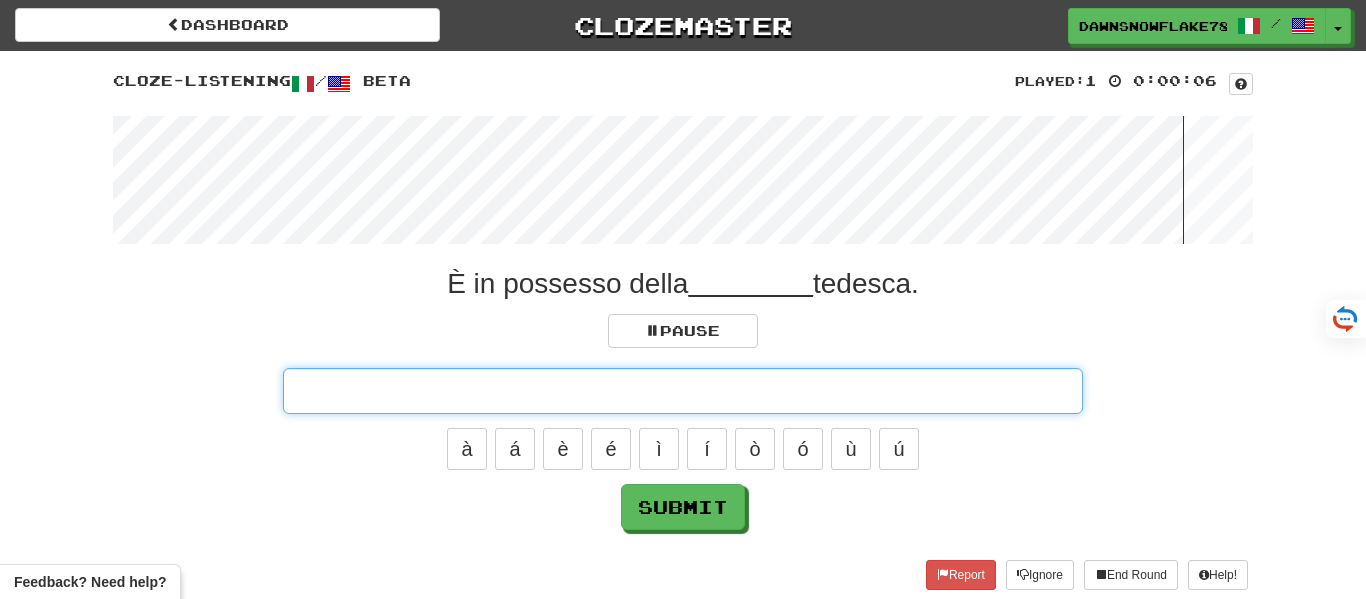 click at bounding box center [683, 391] 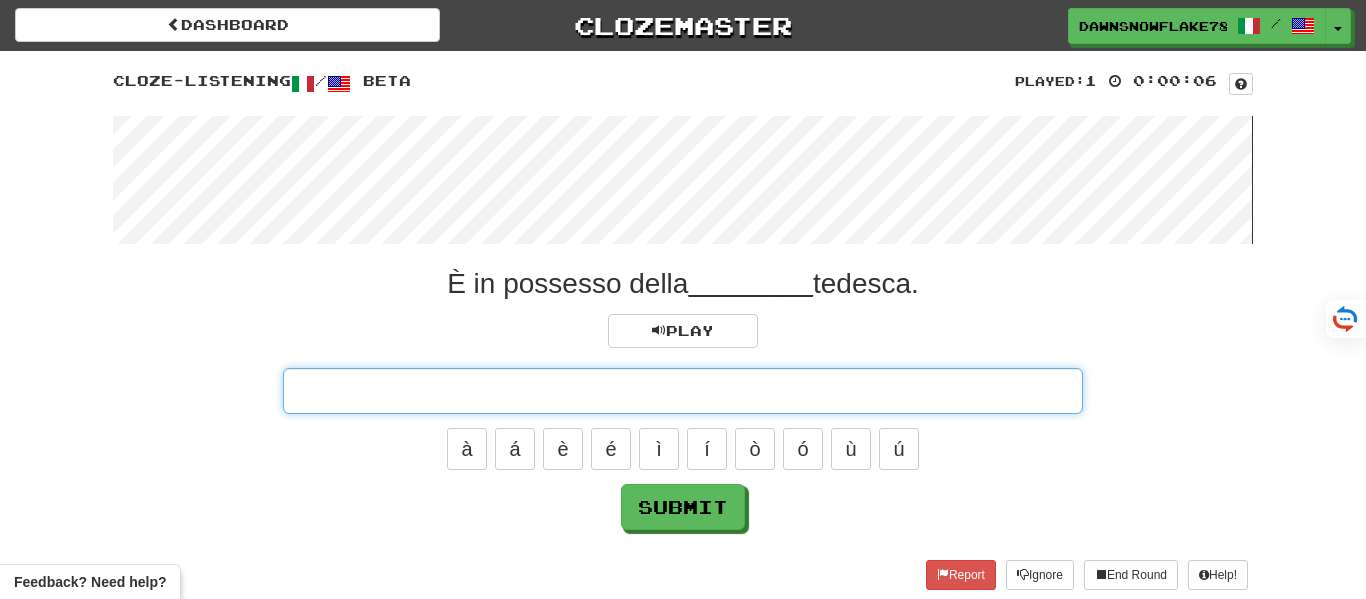 click on "Submit" at bounding box center (683, 507) 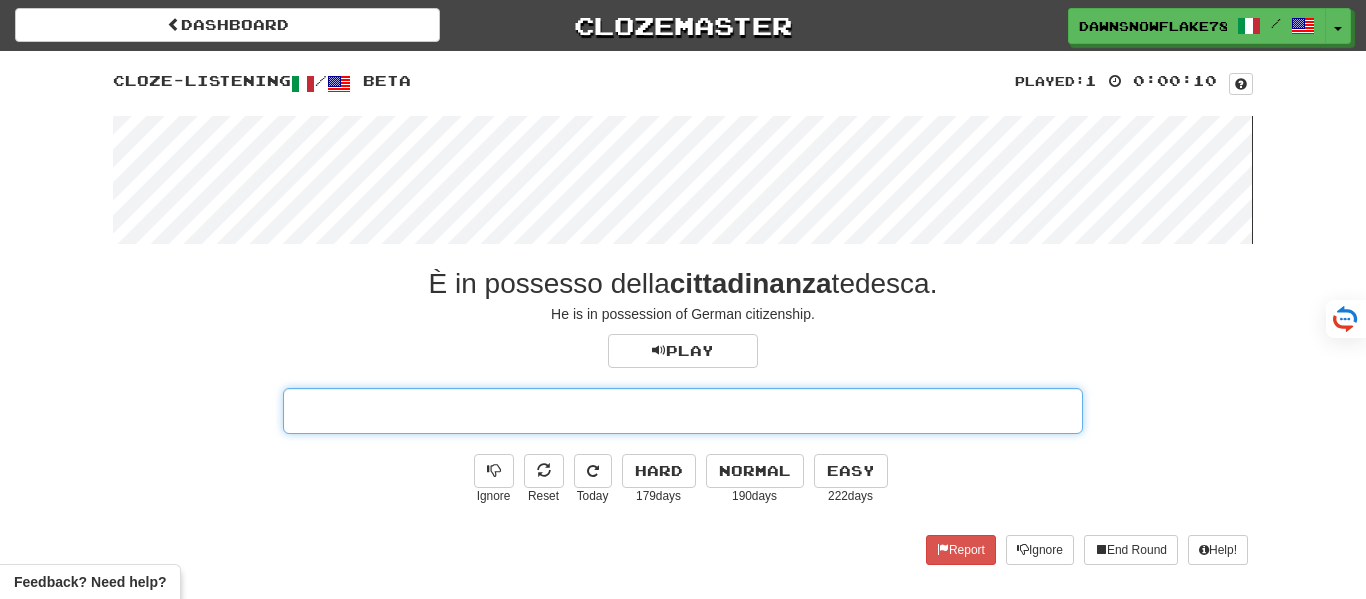 click at bounding box center (683, 411) 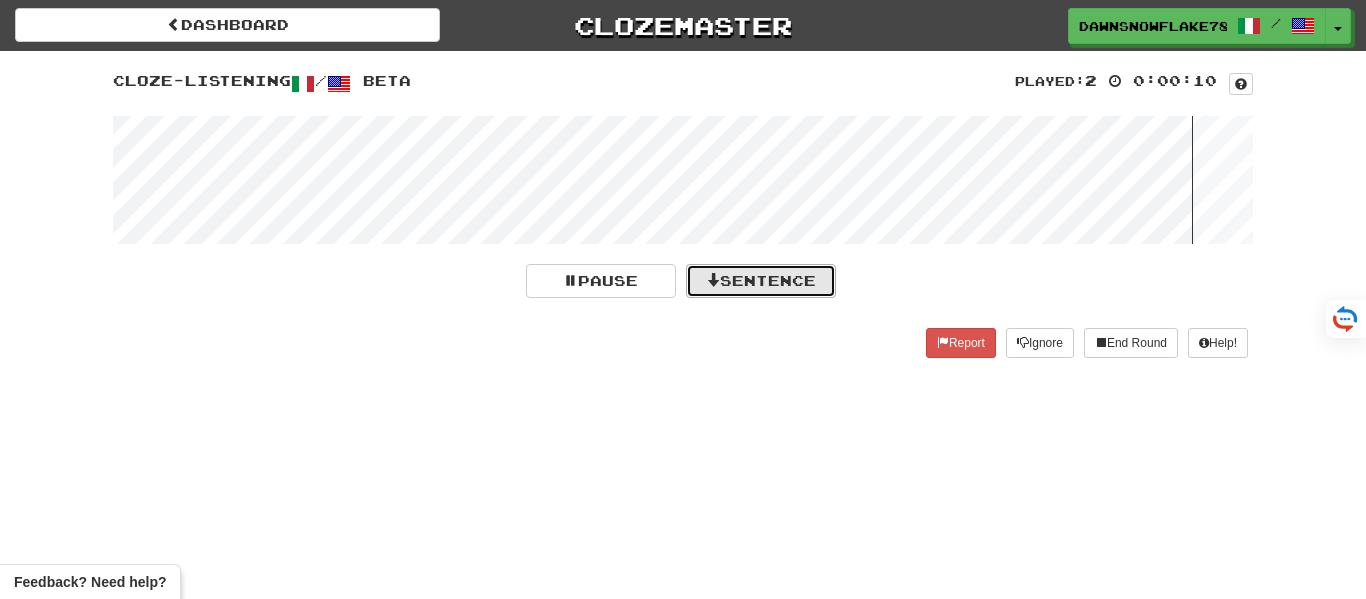 click on "Sentence" at bounding box center (761, 281) 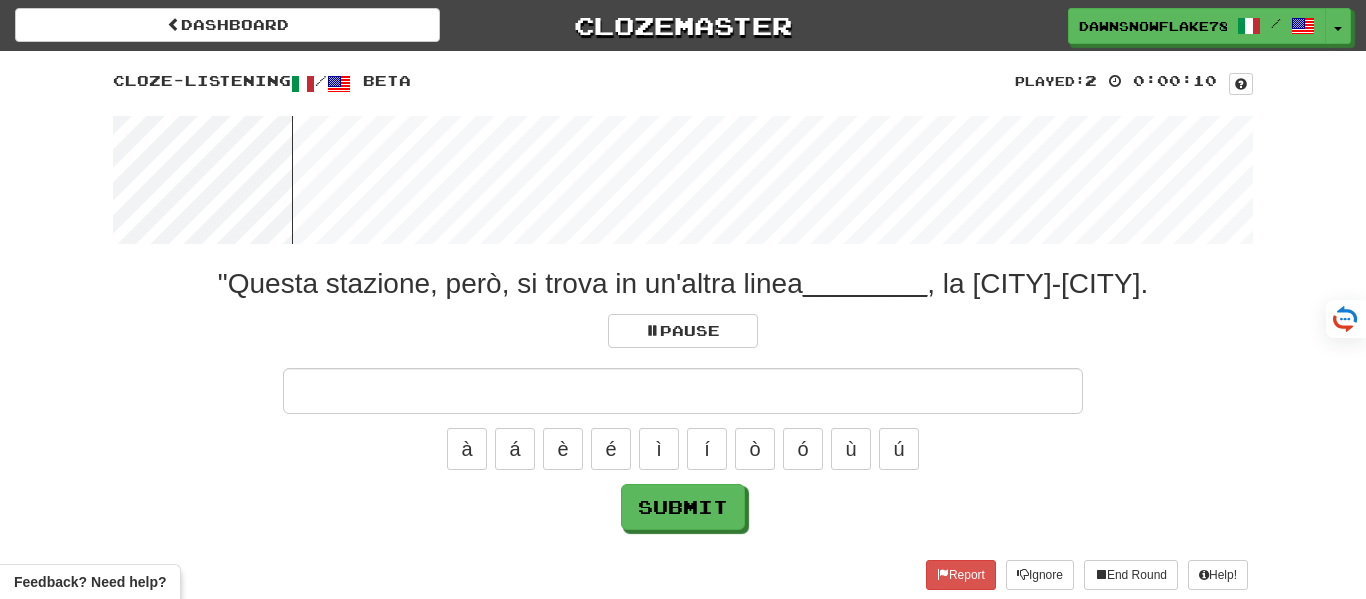 click at bounding box center [683, 391] 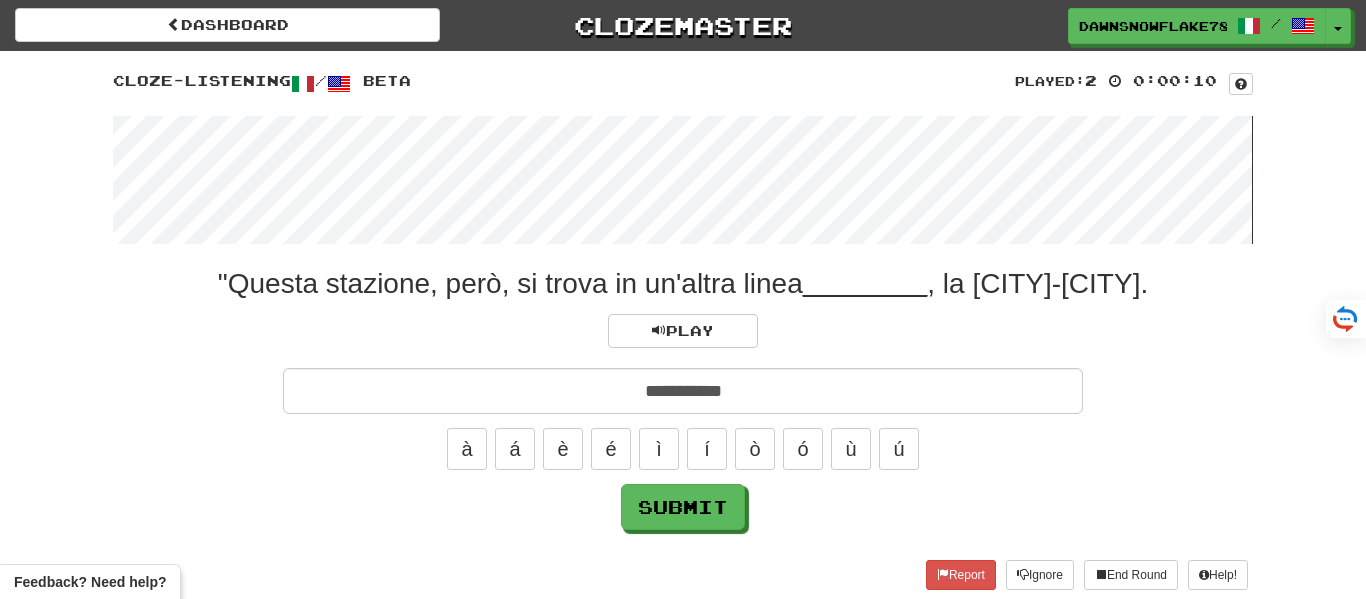 type on "**********" 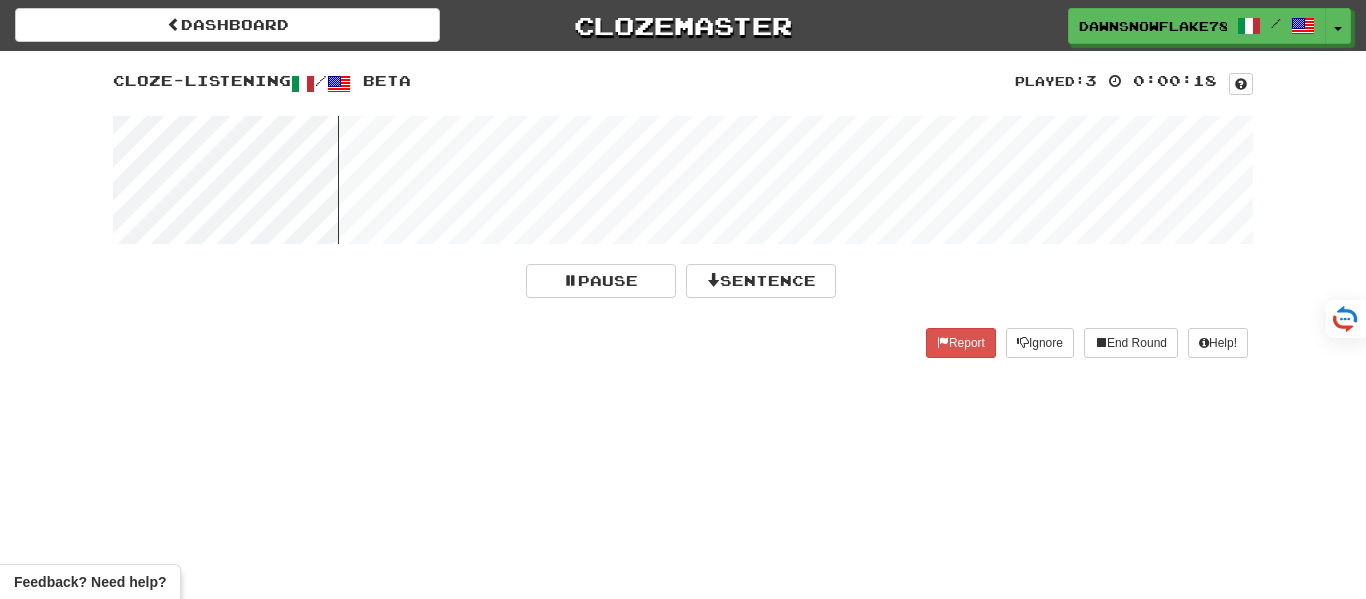 click at bounding box center (683, 180) 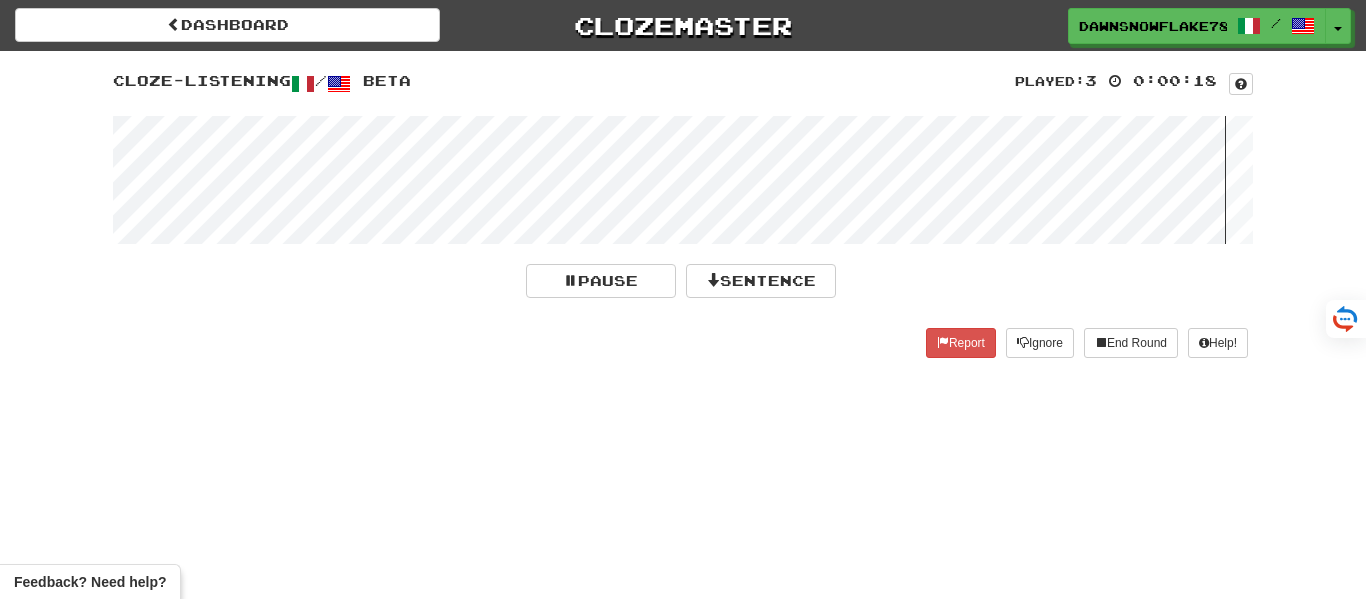 click at bounding box center (683, 180) 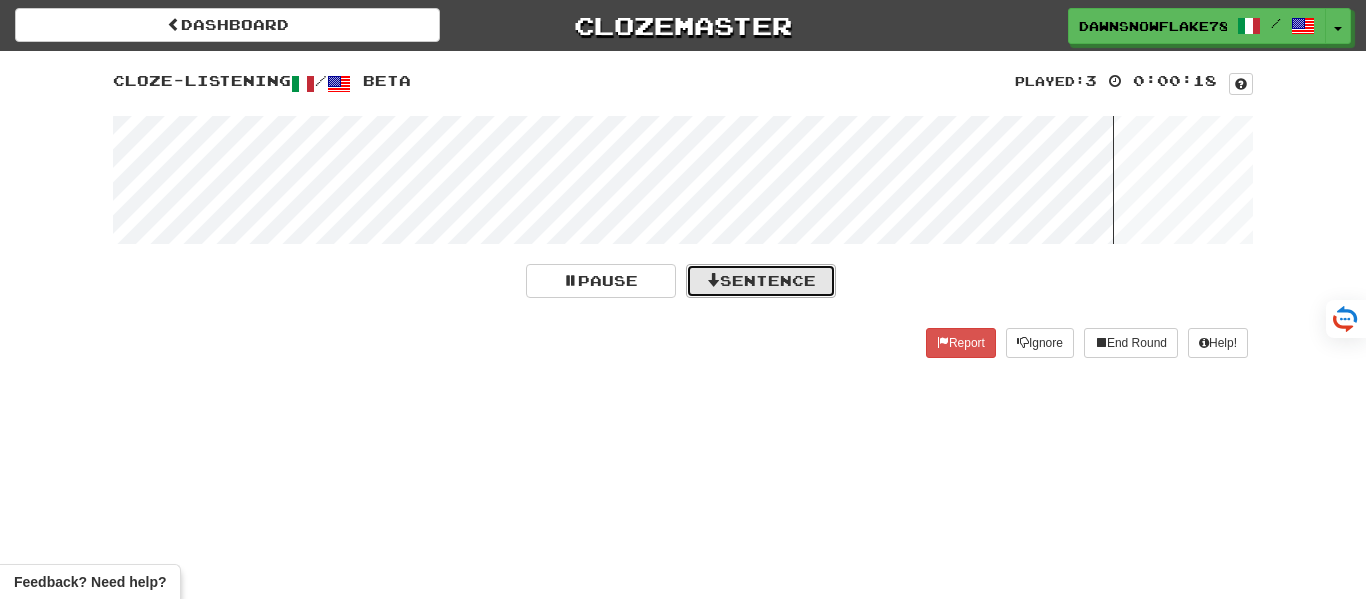 click on "Sentence" at bounding box center (761, 281) 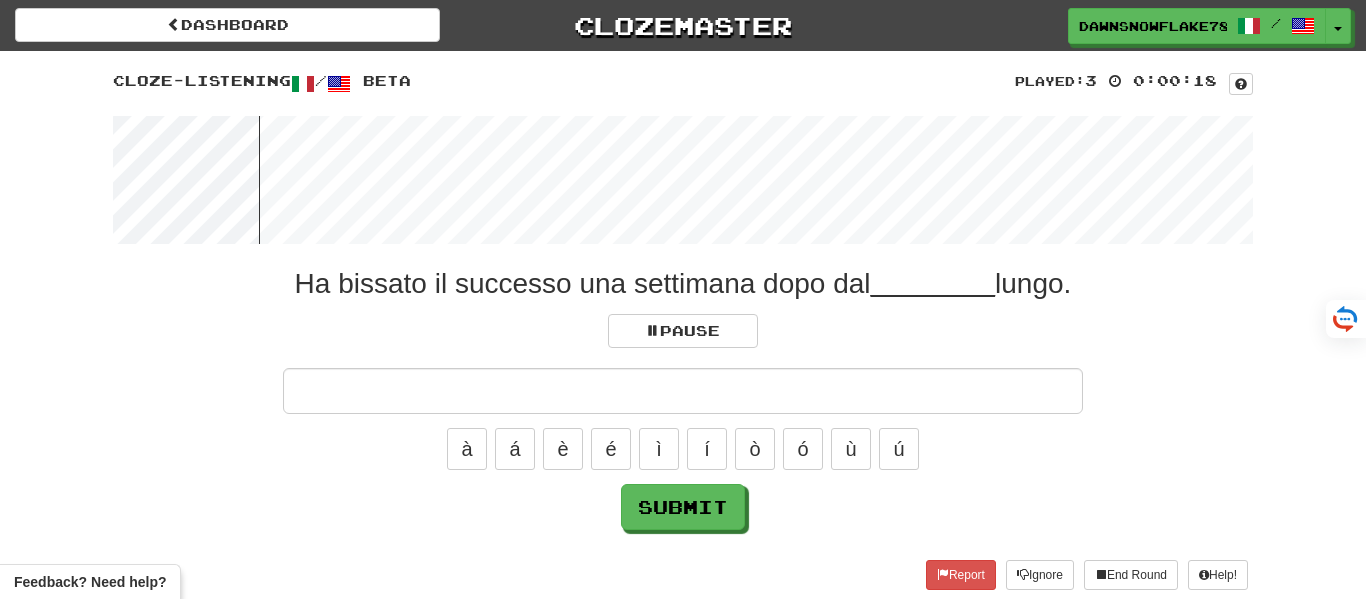 click at bounding box center (683, 391) 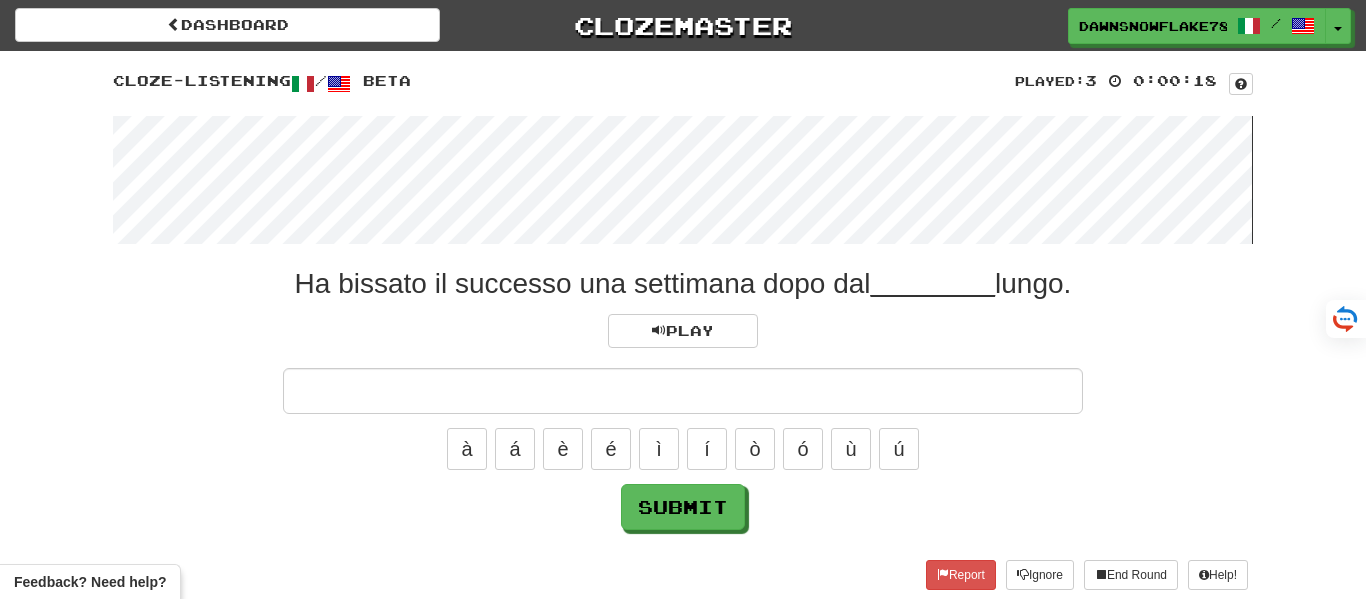 click at bounding box center (683, 180) 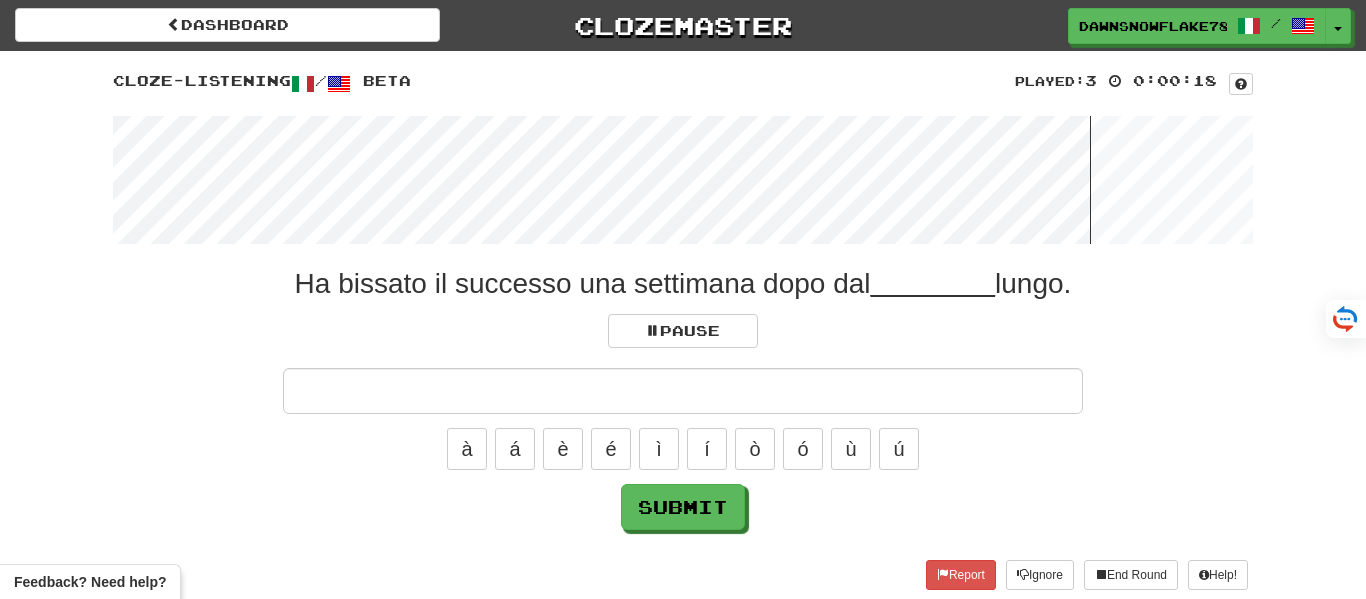 click at bounding box center (683, 180) 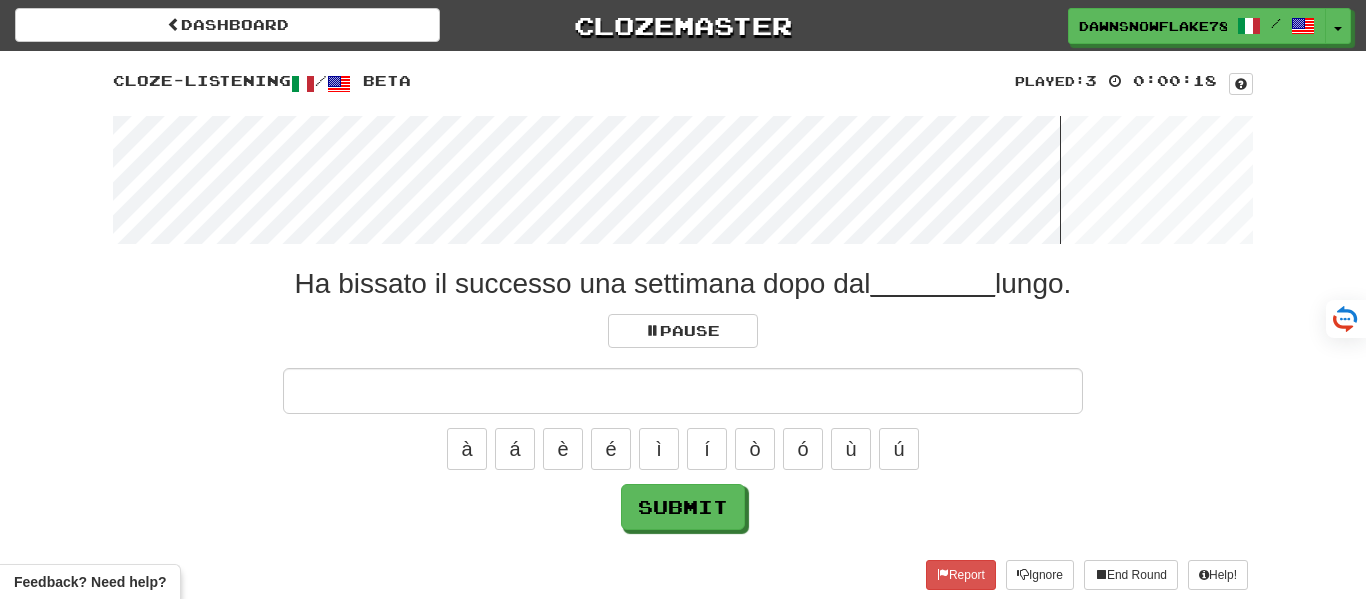 click at bounding box center (683, 180) 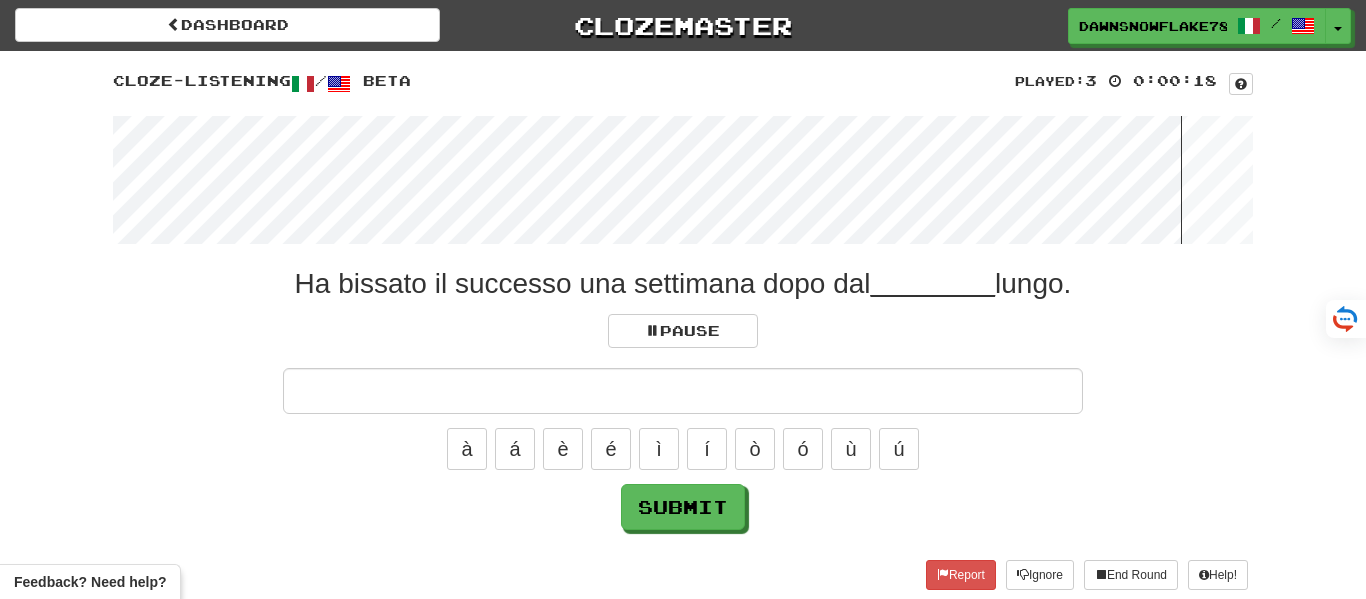 click at bounding box center (683, 180) 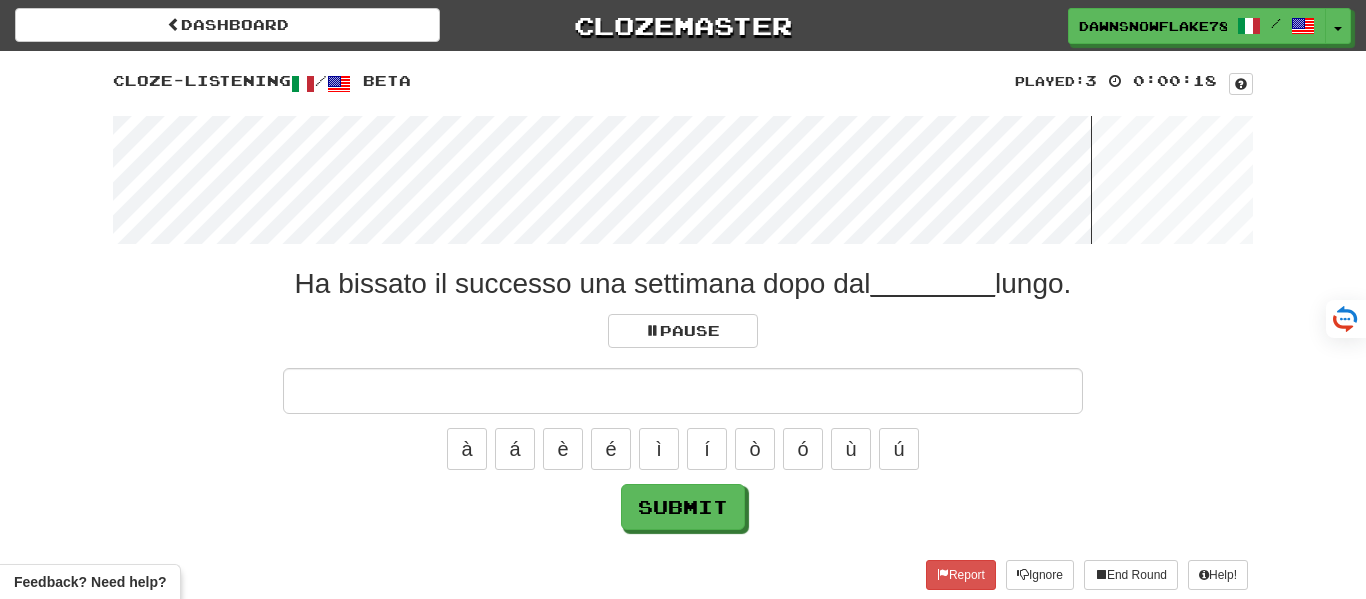 click at bounding box center (683, 180) 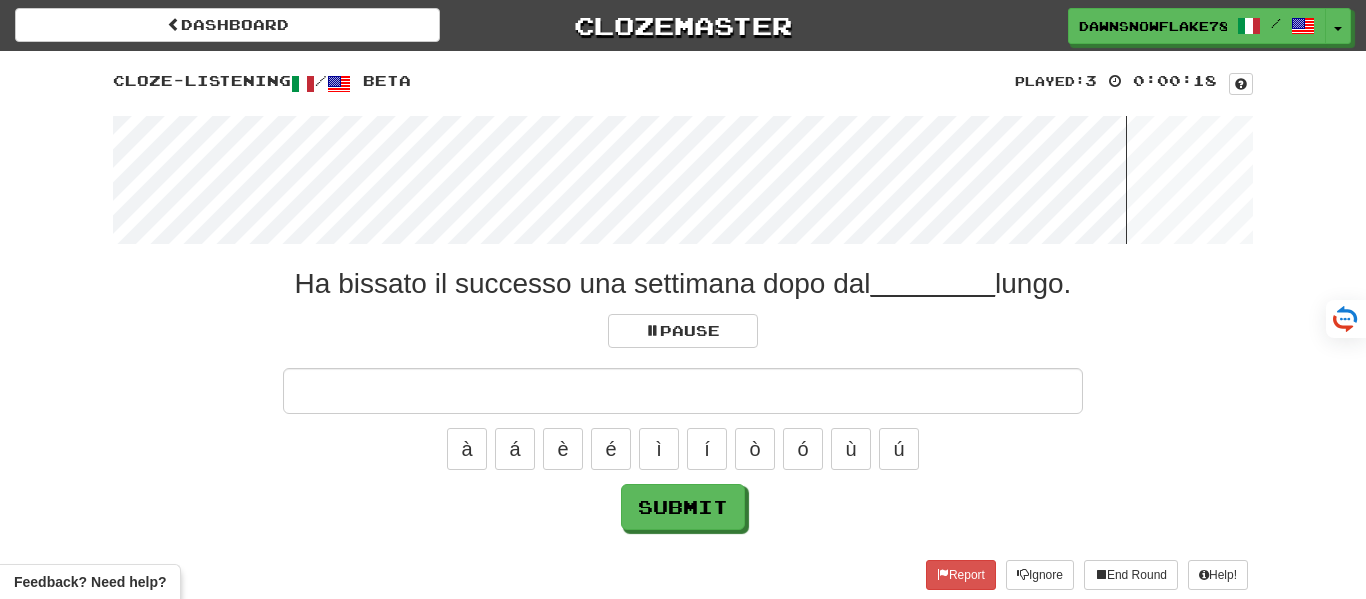 click at bounding box center [683, 180] 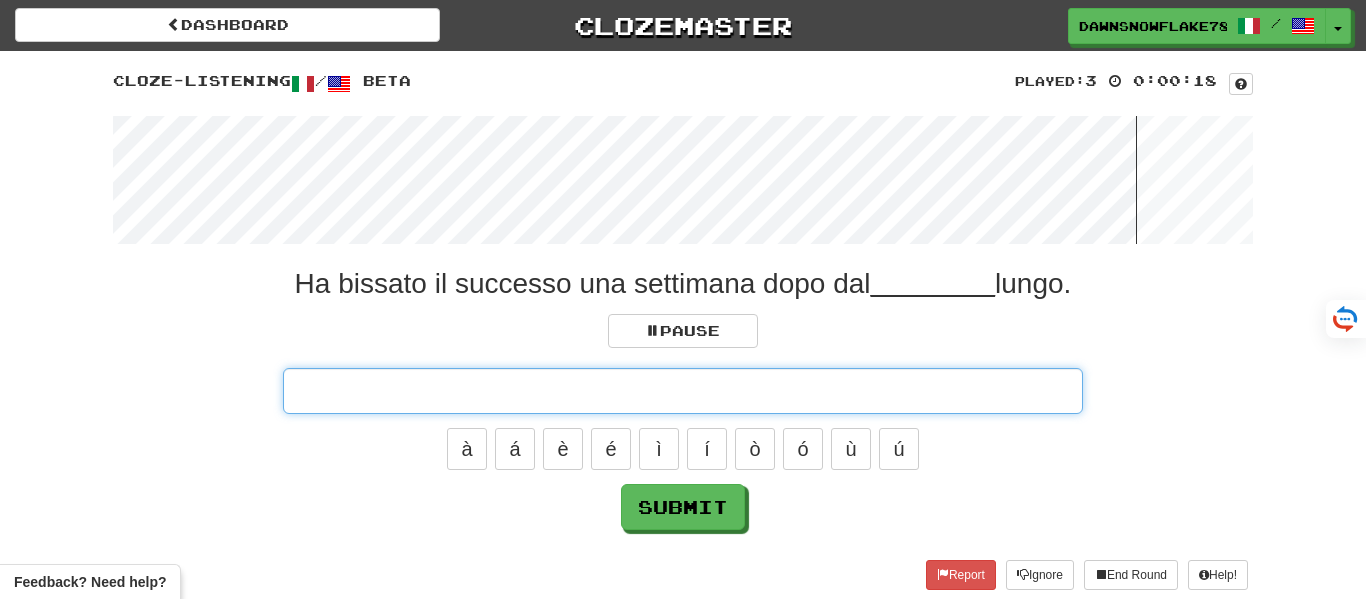 click at bounding box center [683, 391] 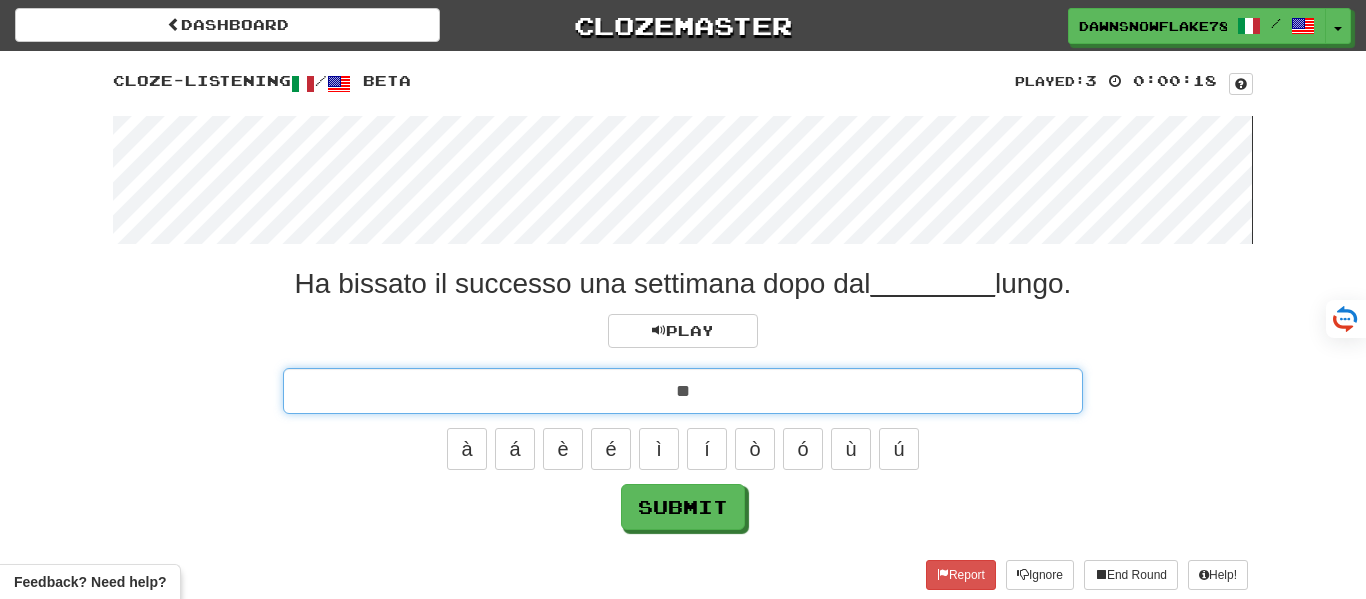 type on "*" 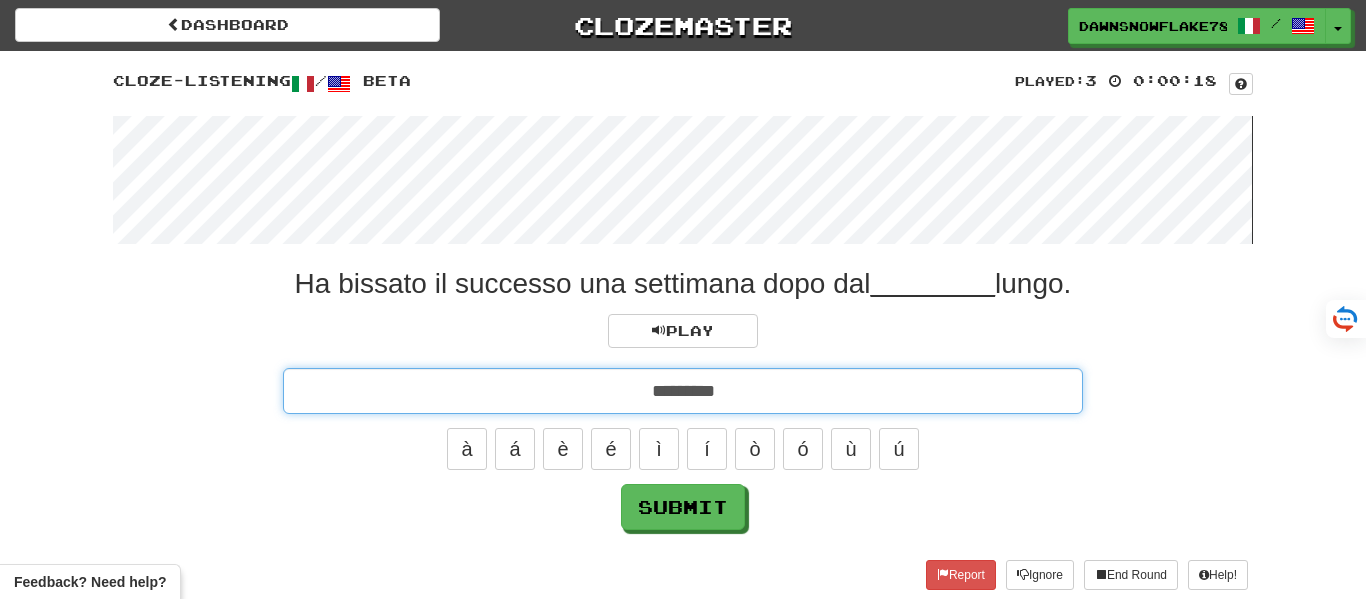 type on "*********" 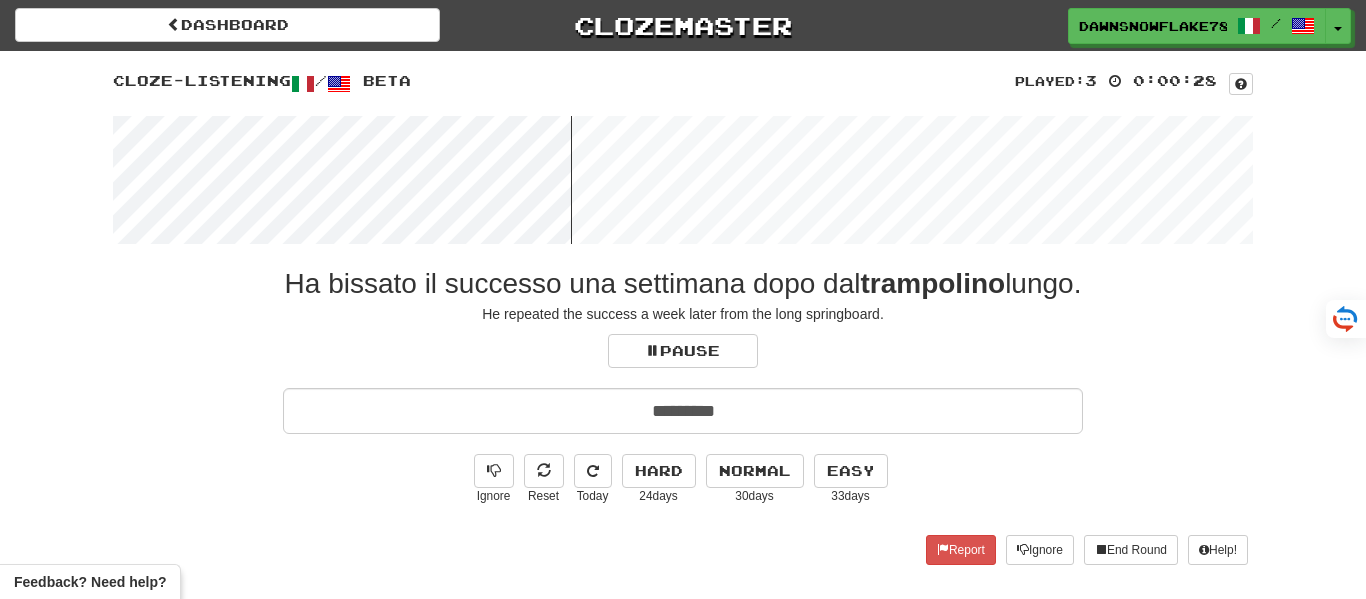 click at bounding box center [683, 180] 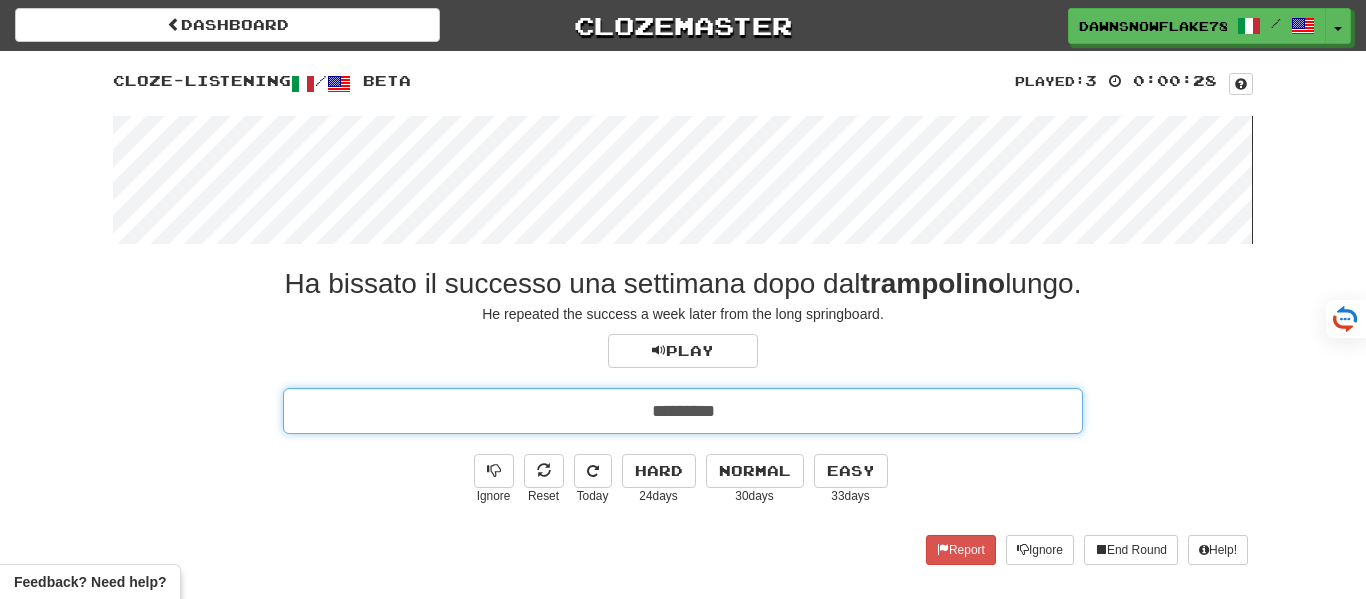 click on "*********" at bounding box center (683, 411) 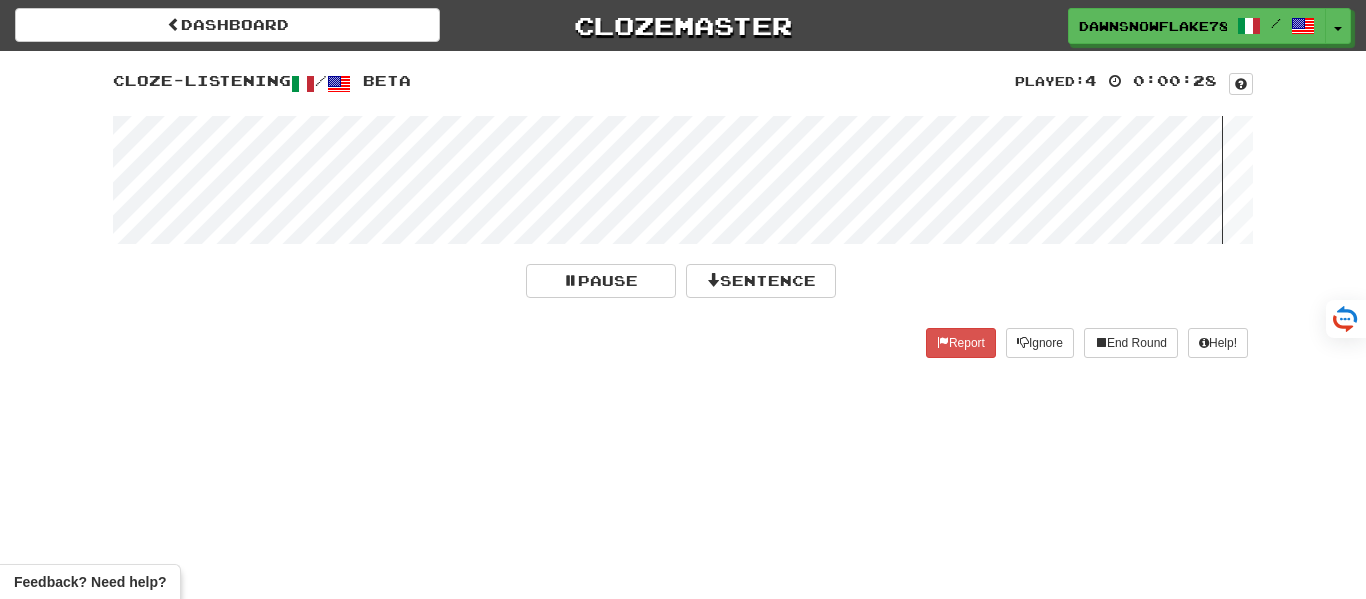 click at bounding box center (683, 180) 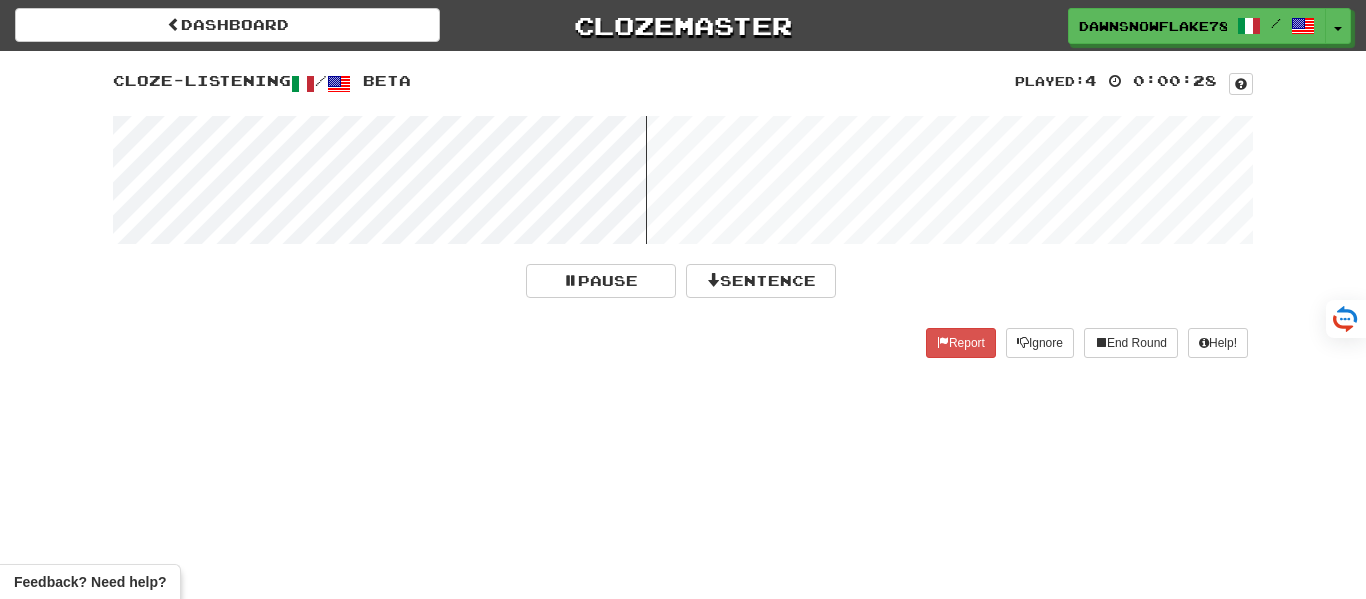click at bounding box center (683, 180) 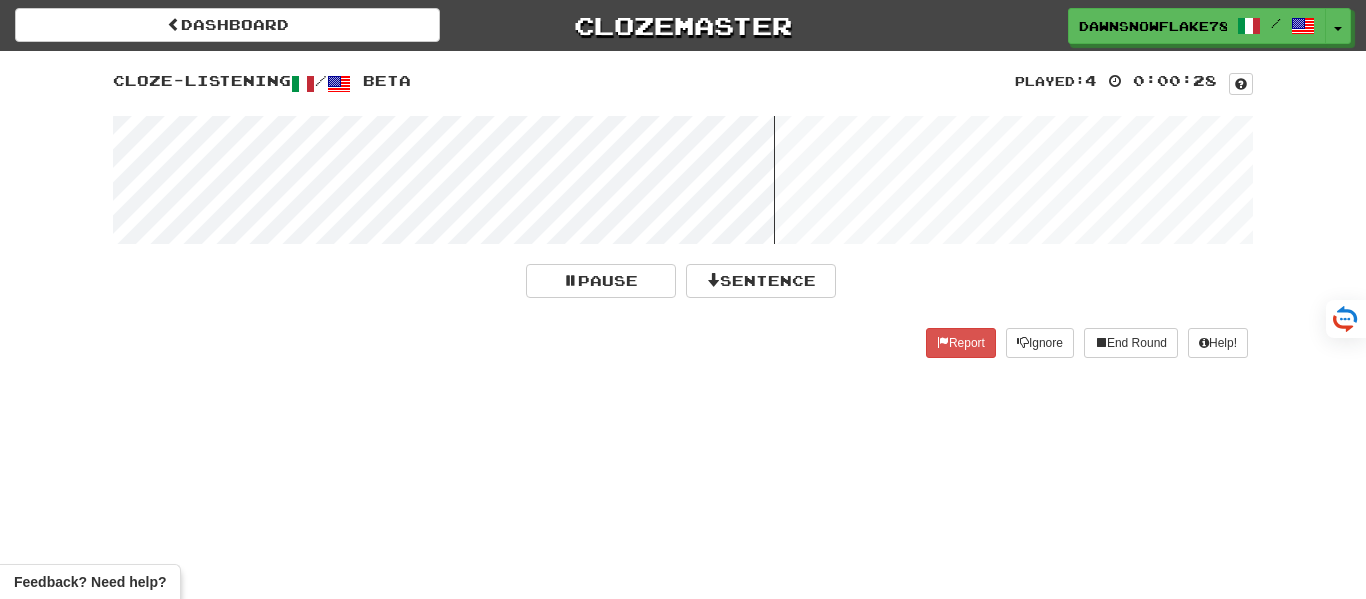click at bounding box center (683, 180) 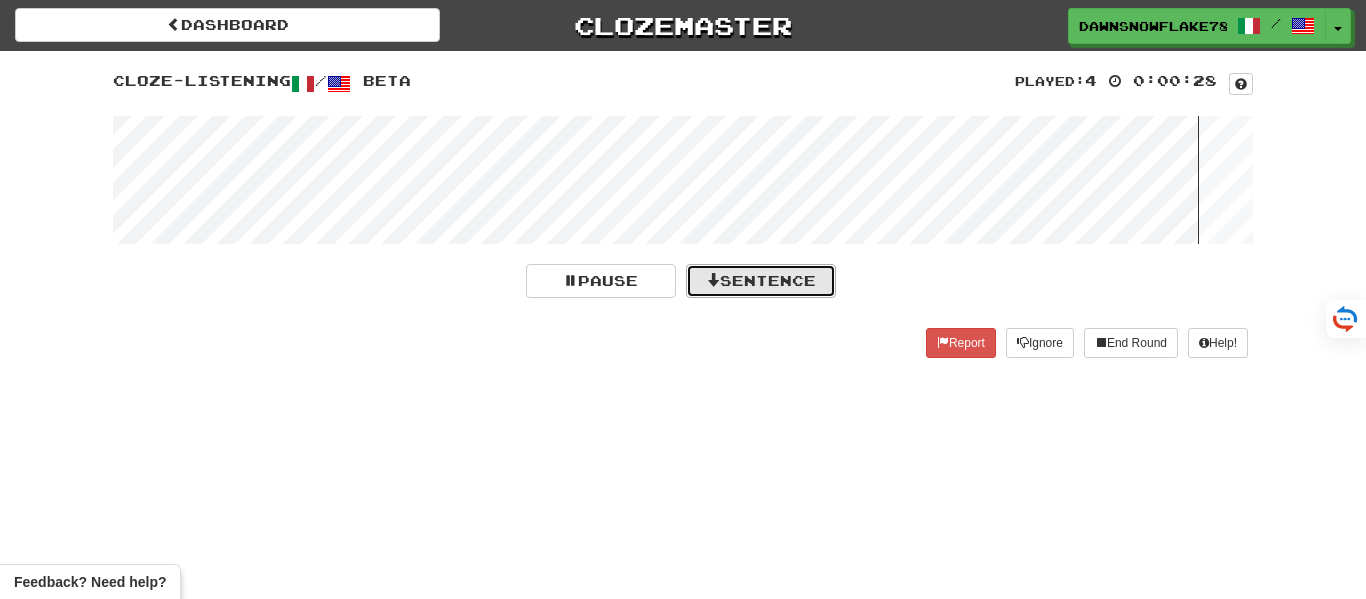 click on "Sentence" at bounding box center (761, 281) 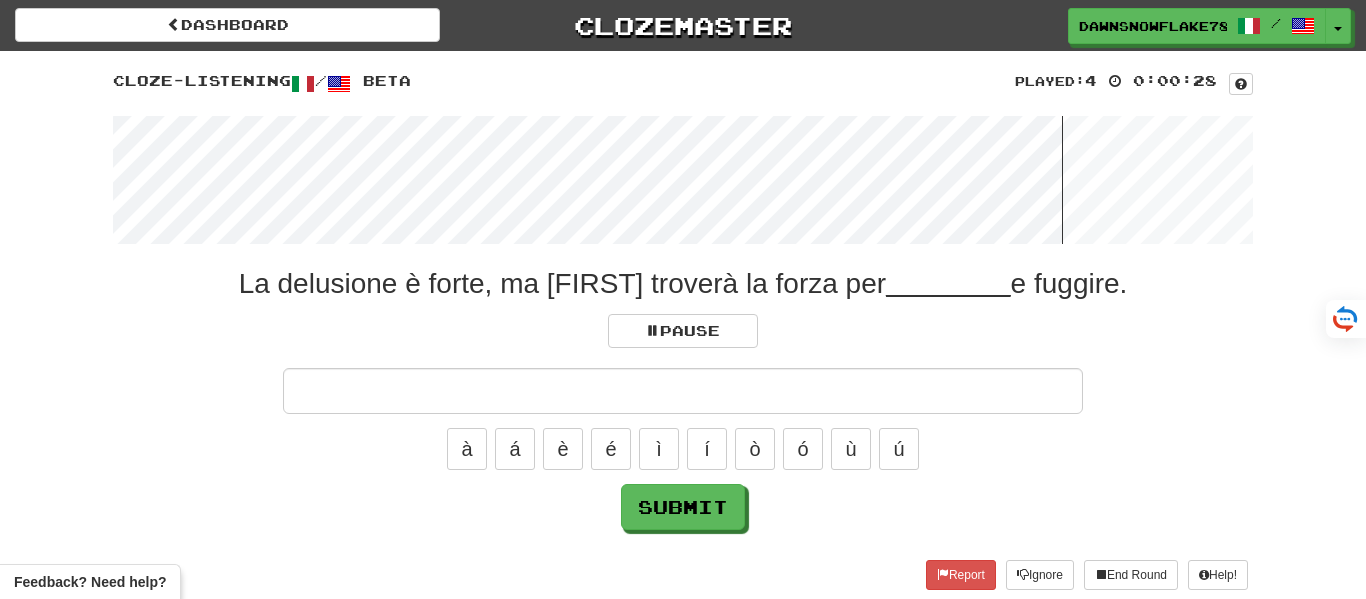 click at bounding box center [683, 391] 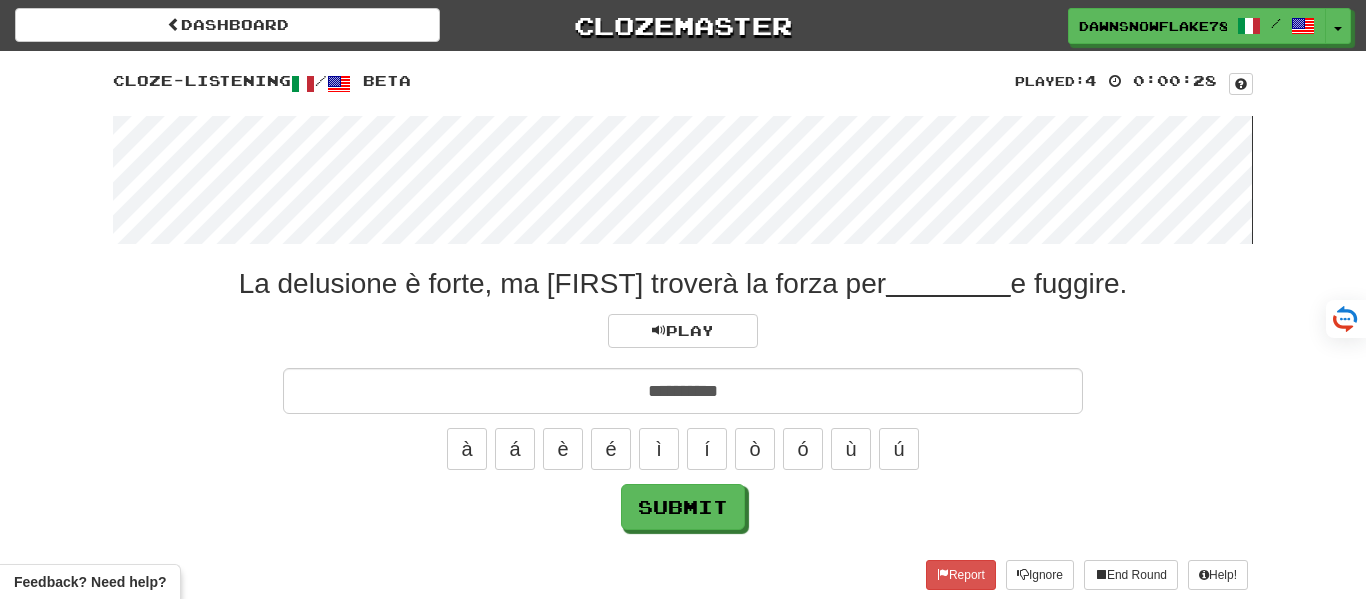type on "**********" 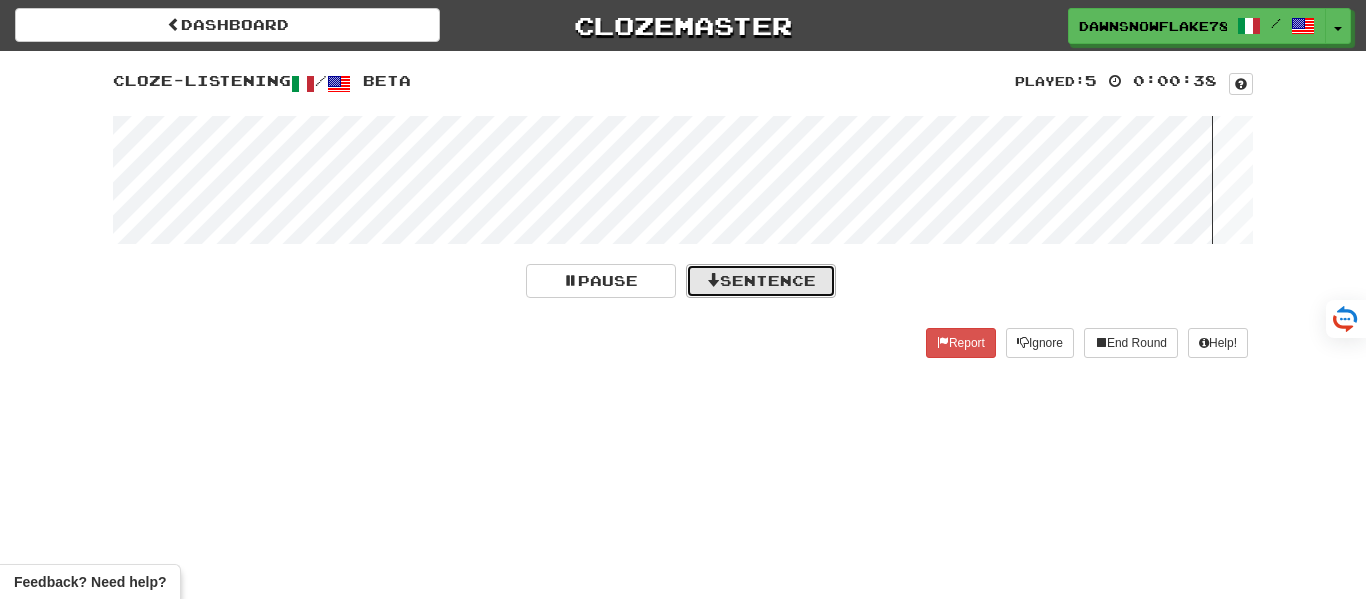 click on "Sentence" at bounding box center [761, 281] 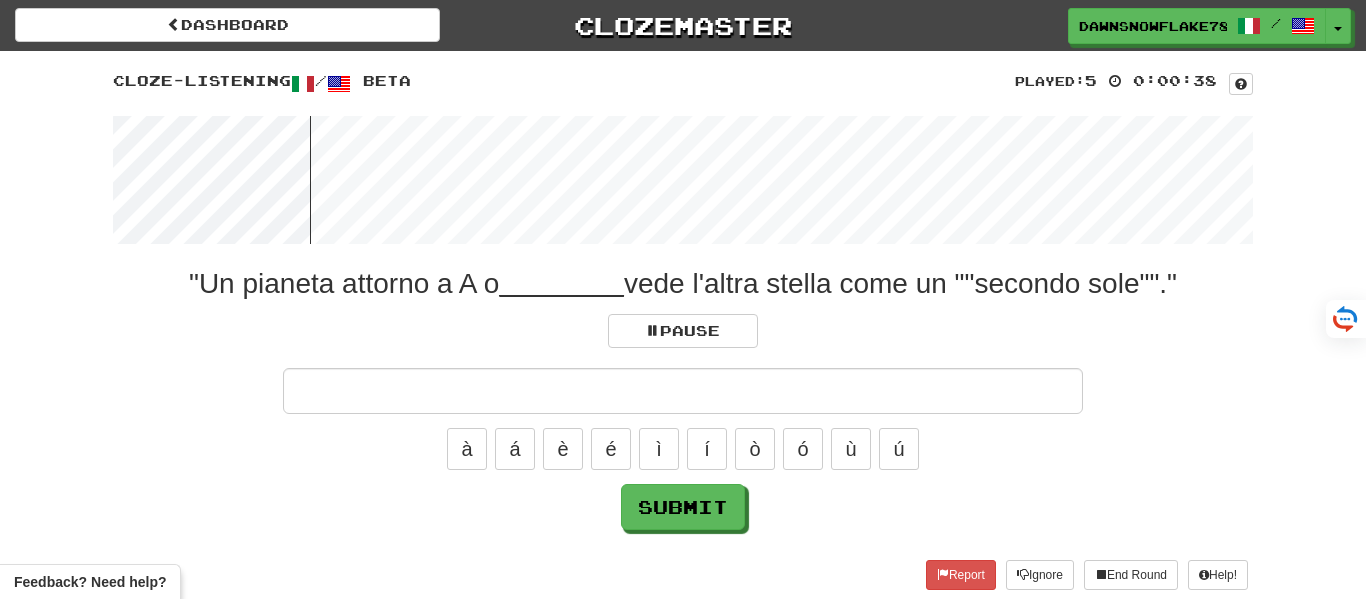 click at bounding box center [683, 391] 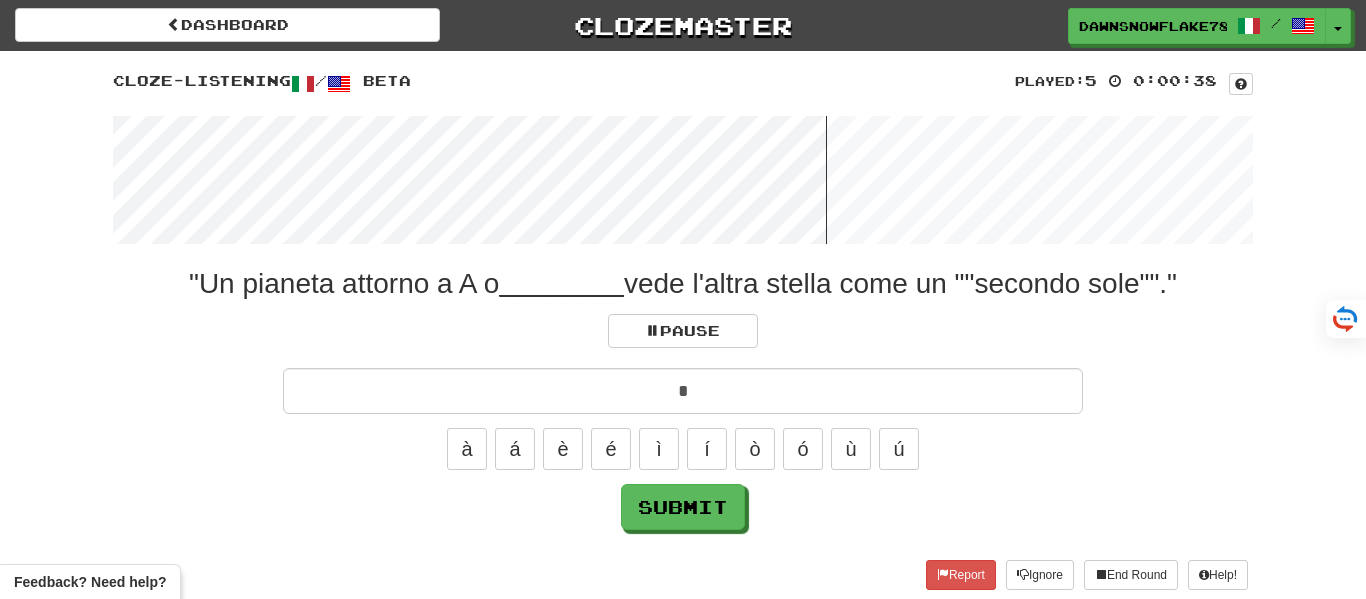 type on "*" 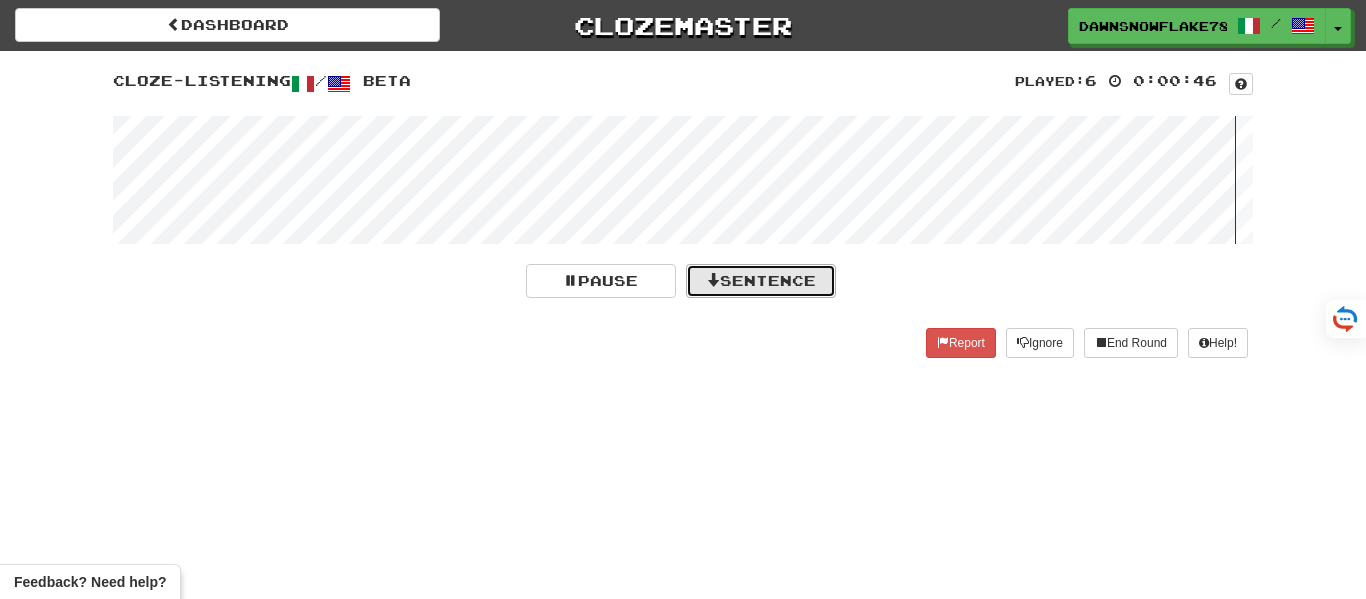 click on "Sentence" at bounding box center [761, 281] 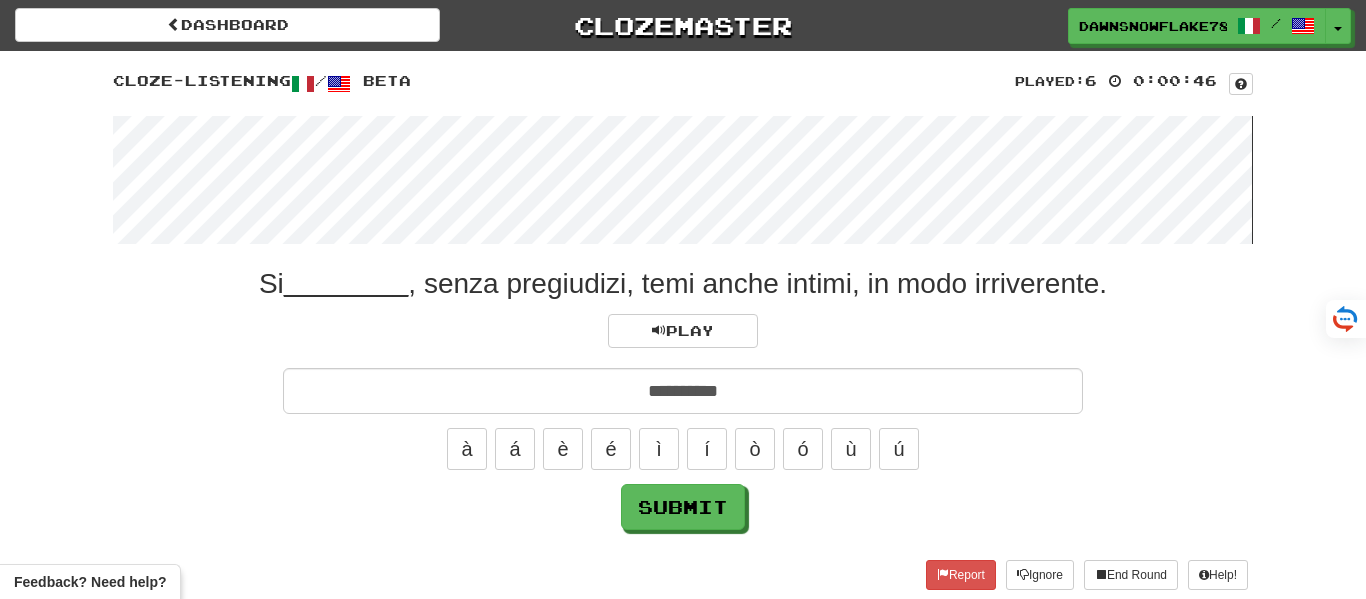 type on "**********" 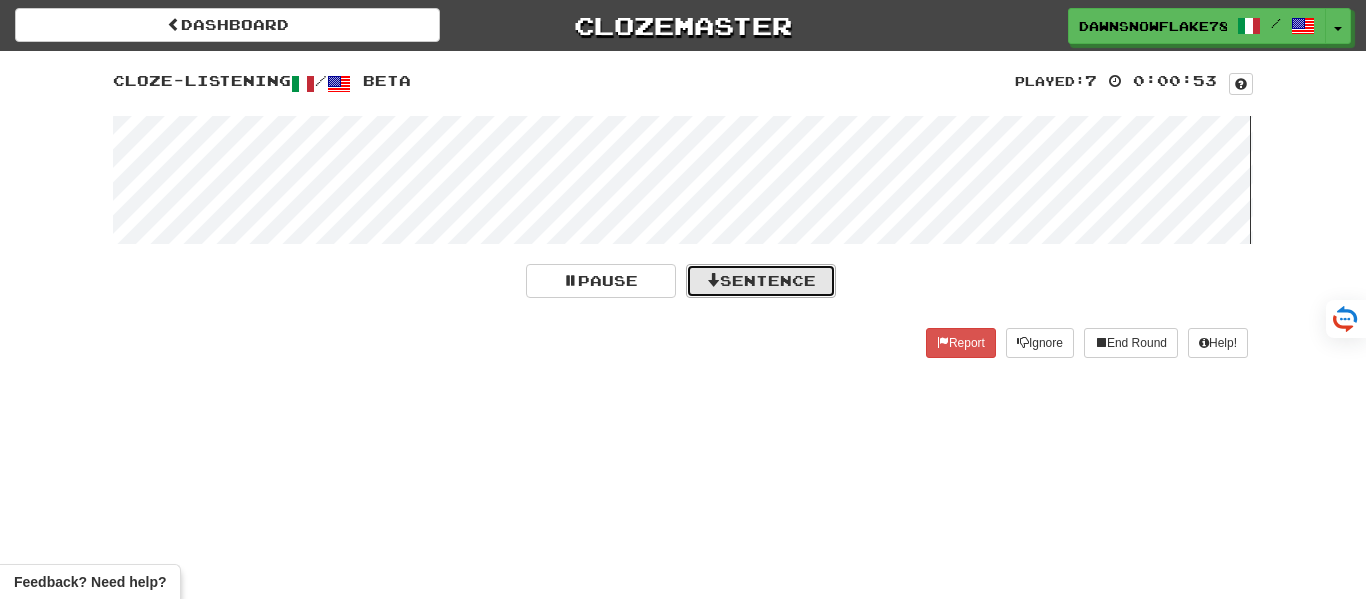 click on "Sentence" at bounding box center [761, 281] 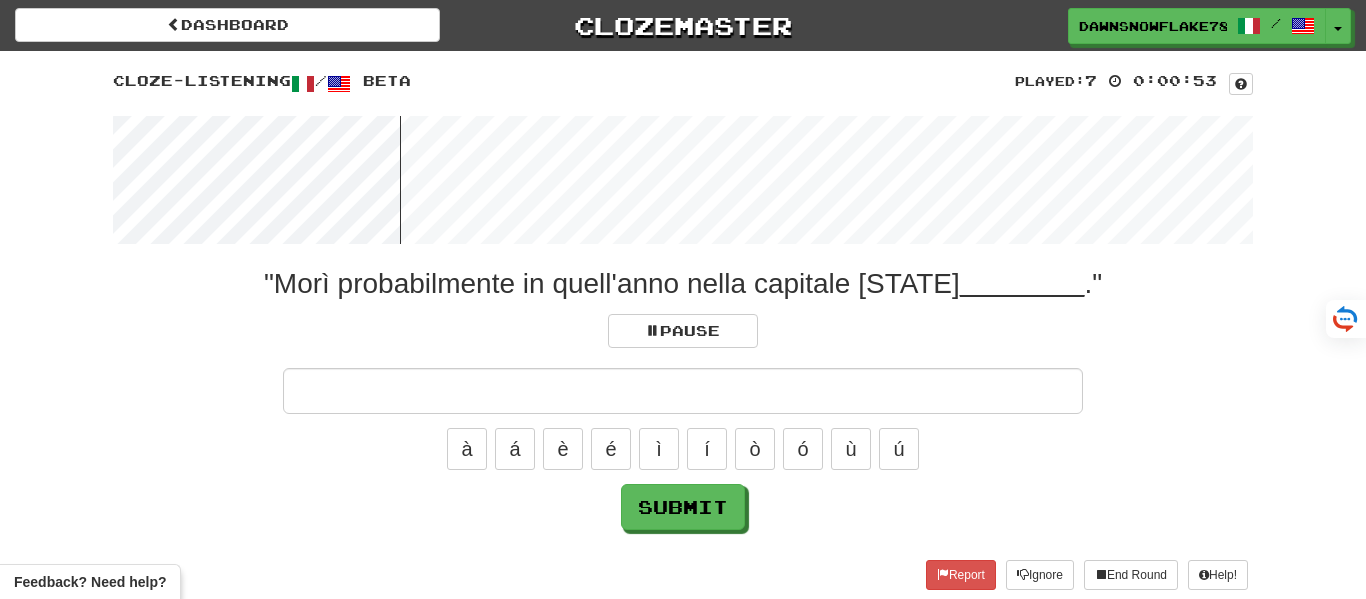 click at bounding box center (683, 391) 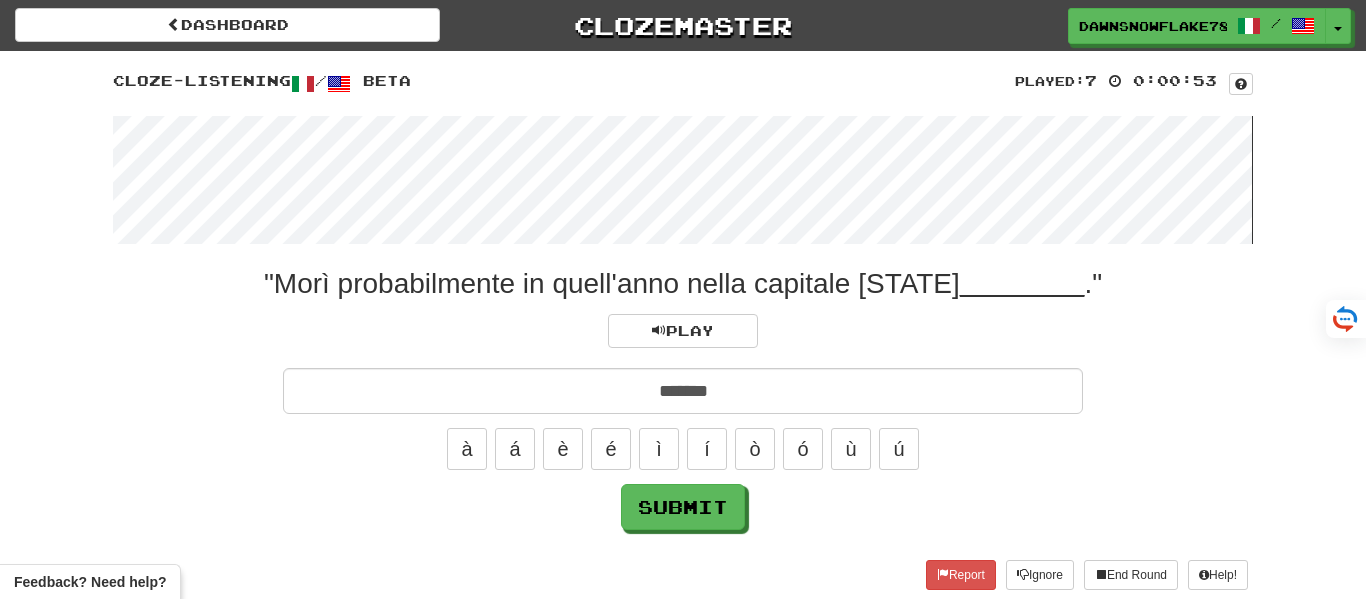 type on "*******" 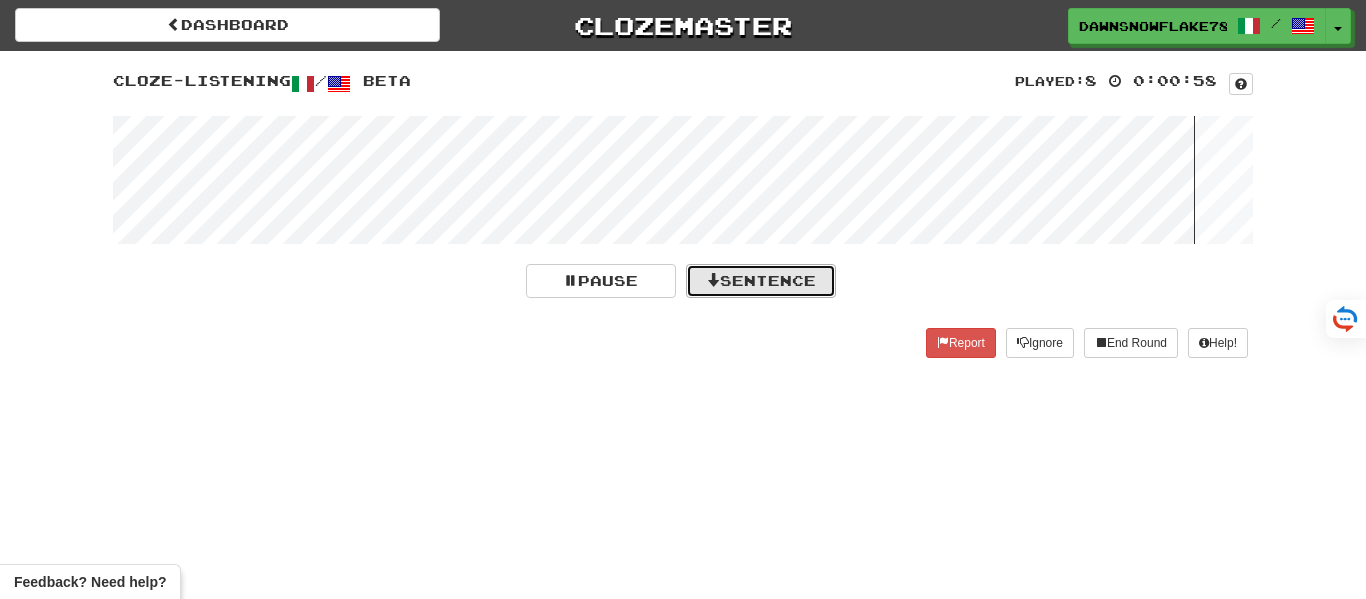 click on "Sentence" at bounding box center [761, 281] 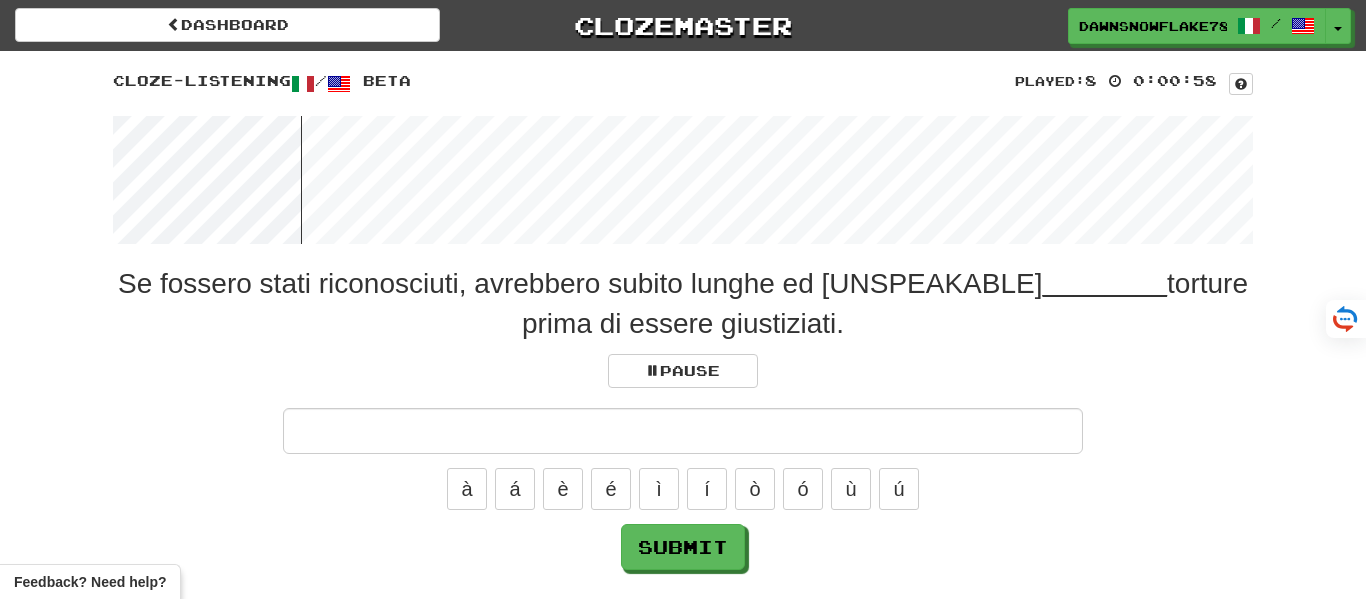 click at bounding box center (683, 431) 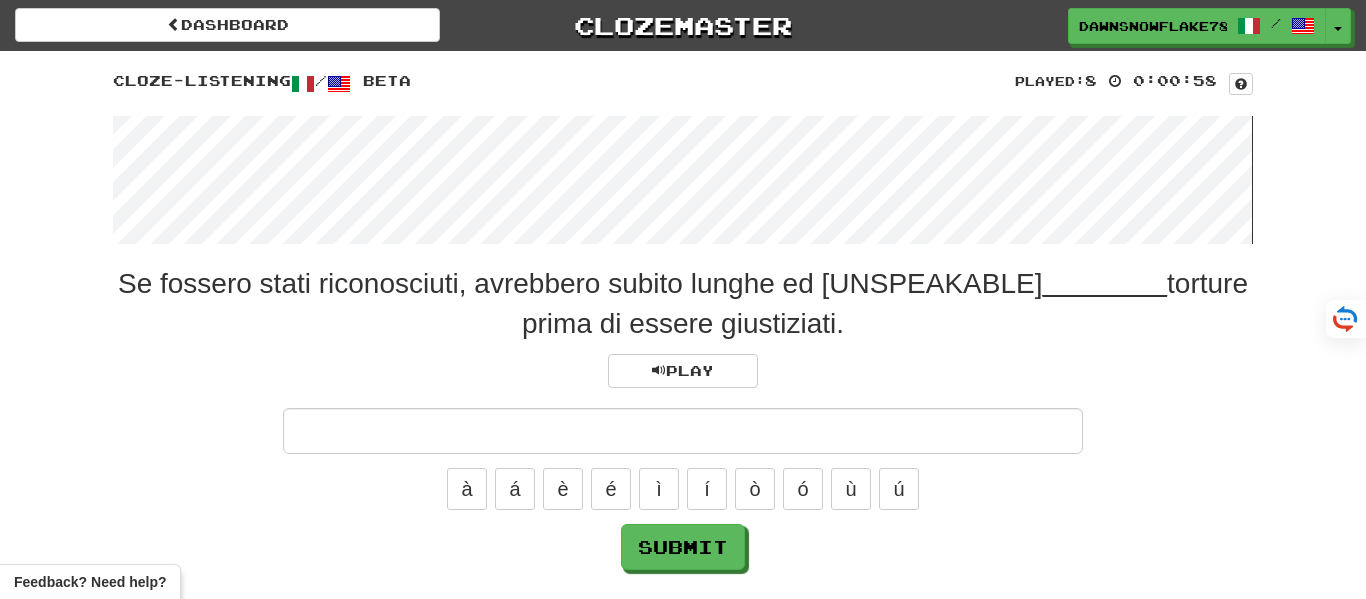 click at bounding box center [683, 180] 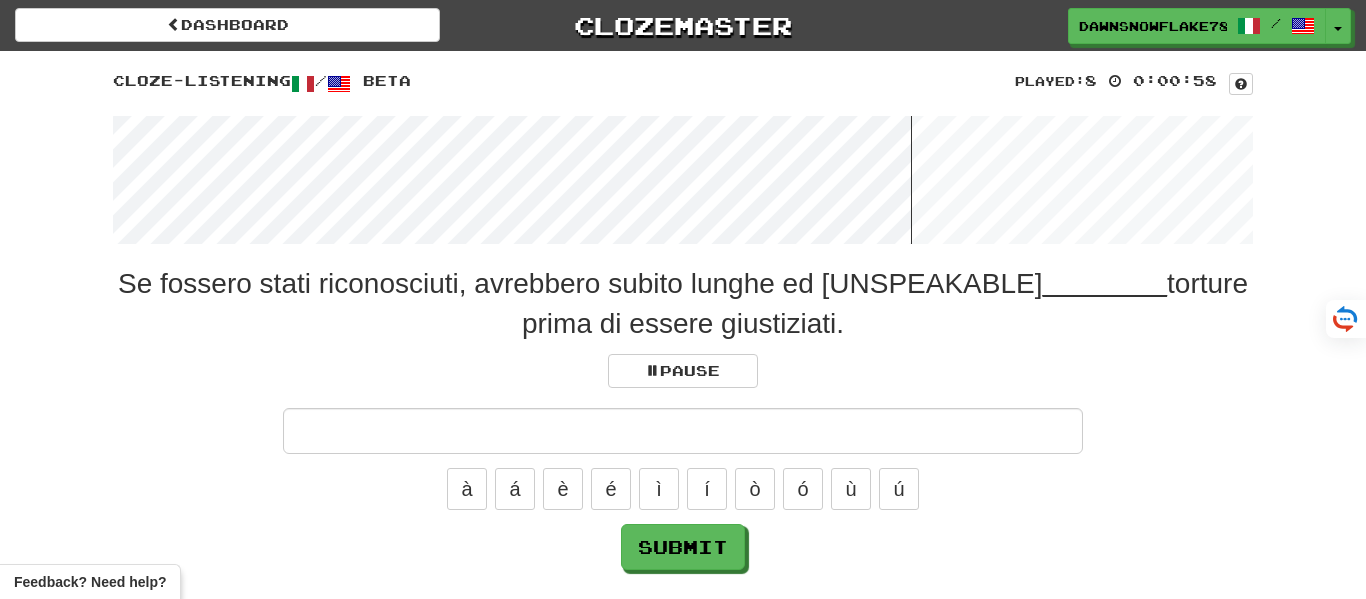 click at bounding box center (683, 180) 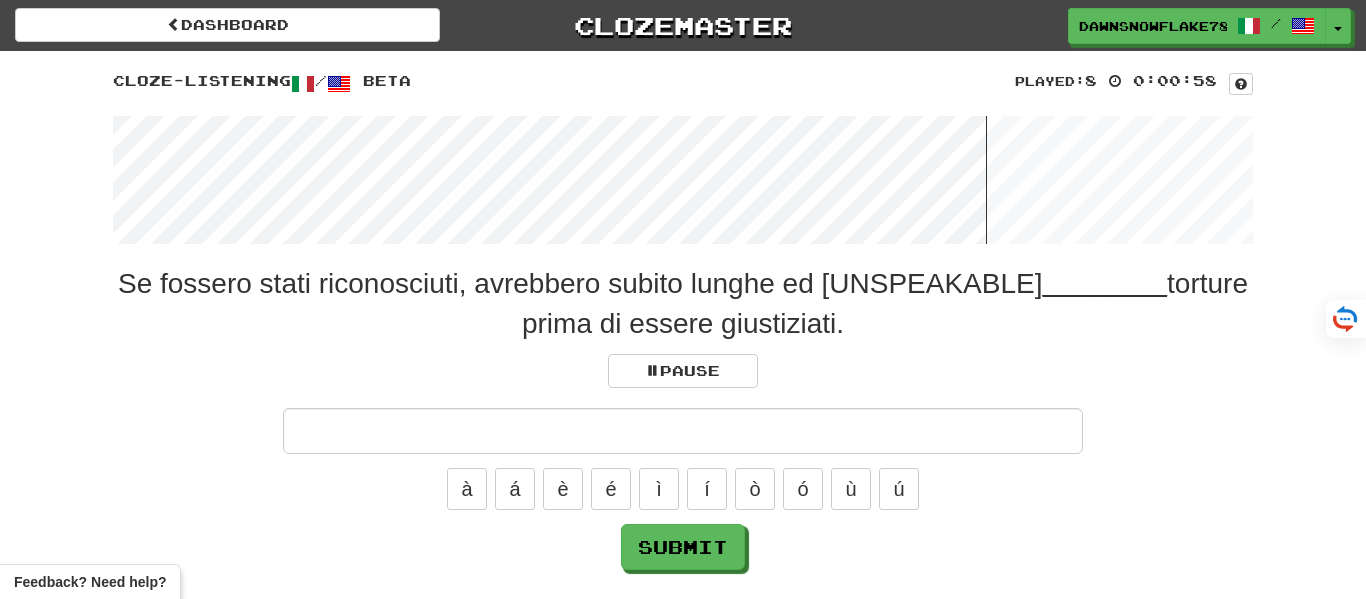 click at bounding box center [683, 180] 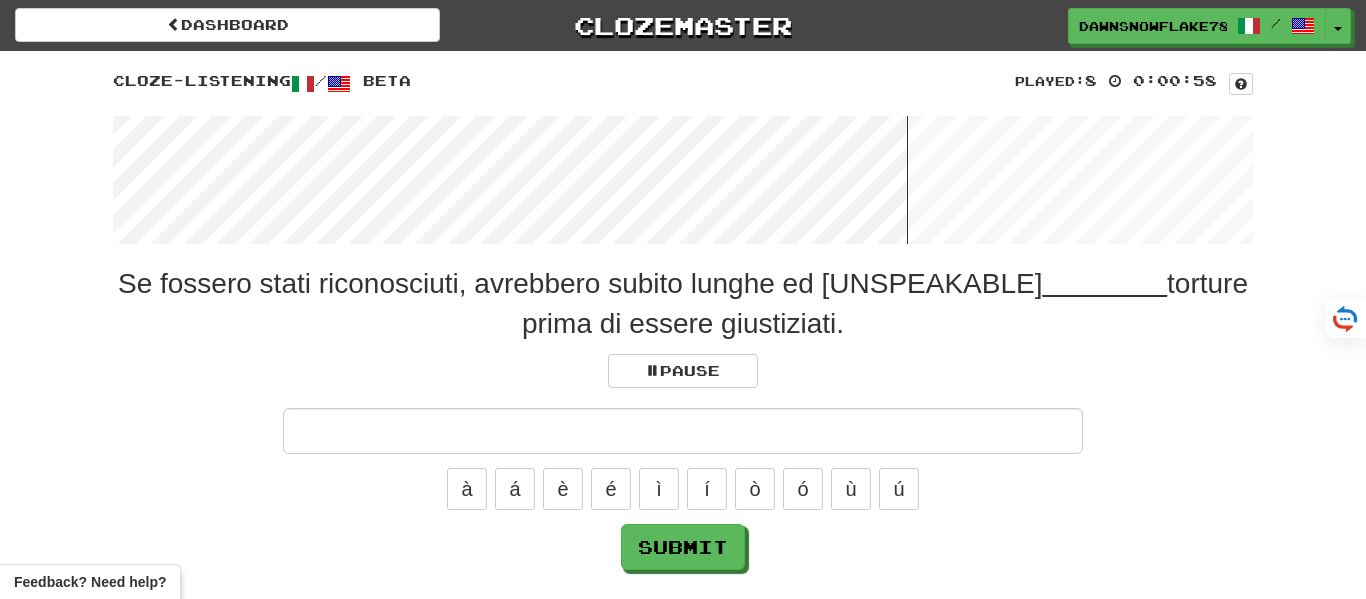 click at bounding box center (683, 180) 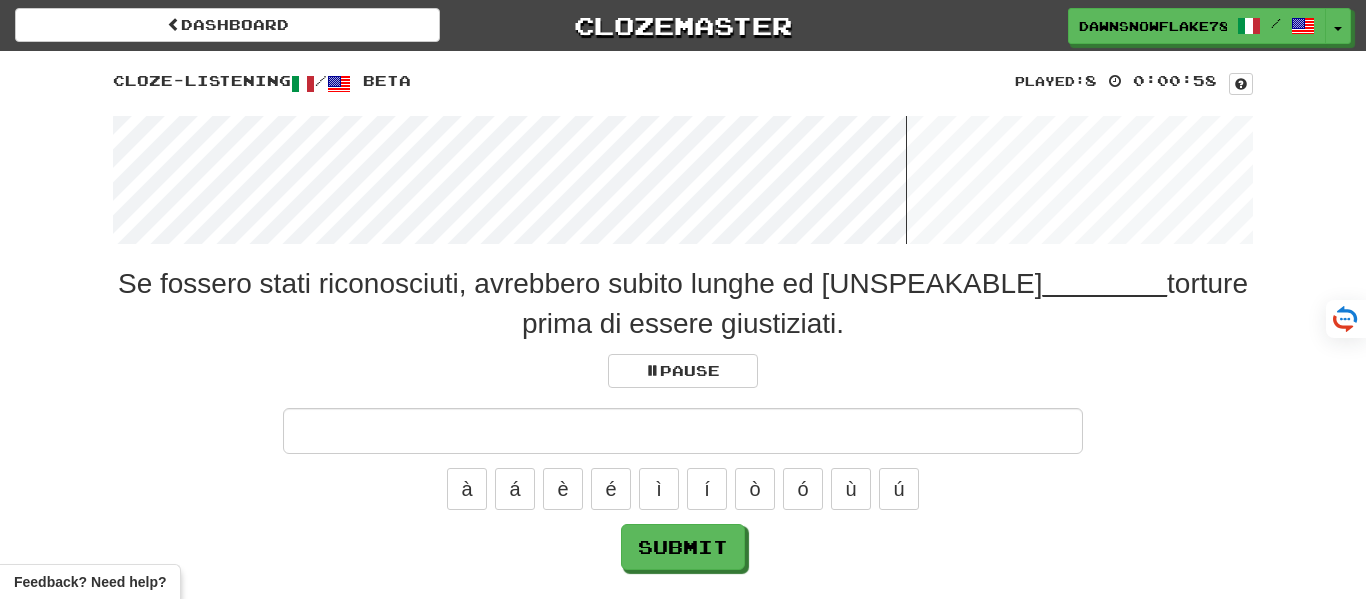 click at bounding box center [683, 180] 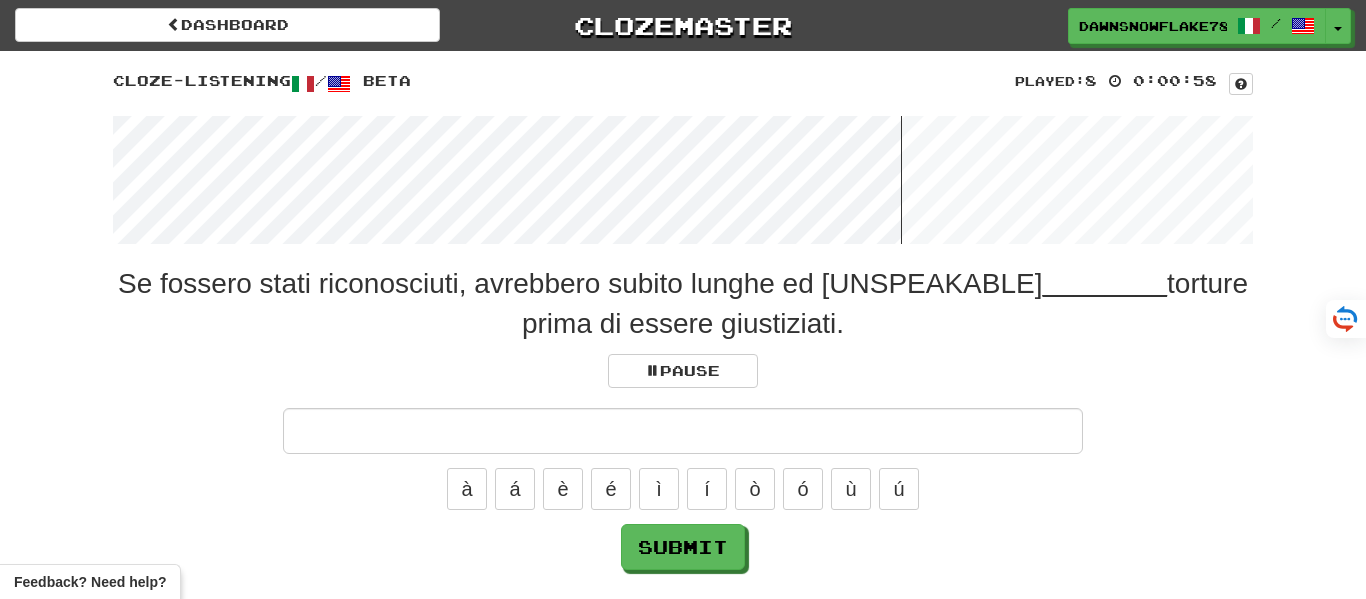 click at bounding box center [683, 180] 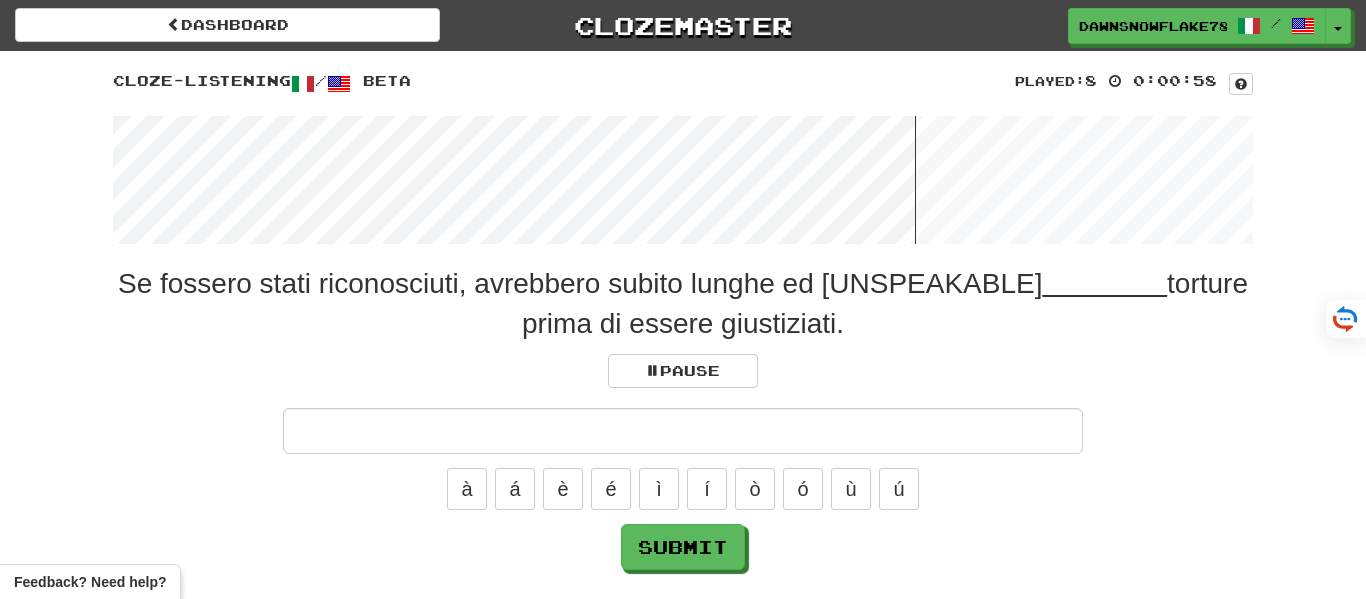 click at bounding box center [683, 180] 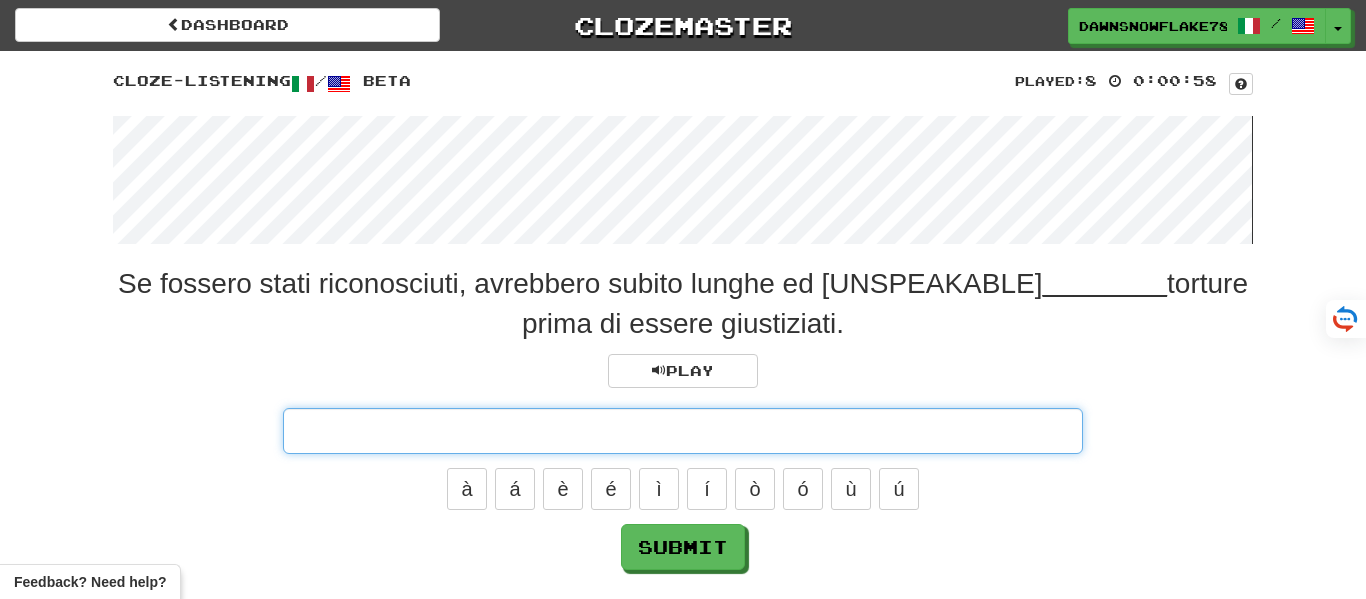 click at bounding box center [683, 431] 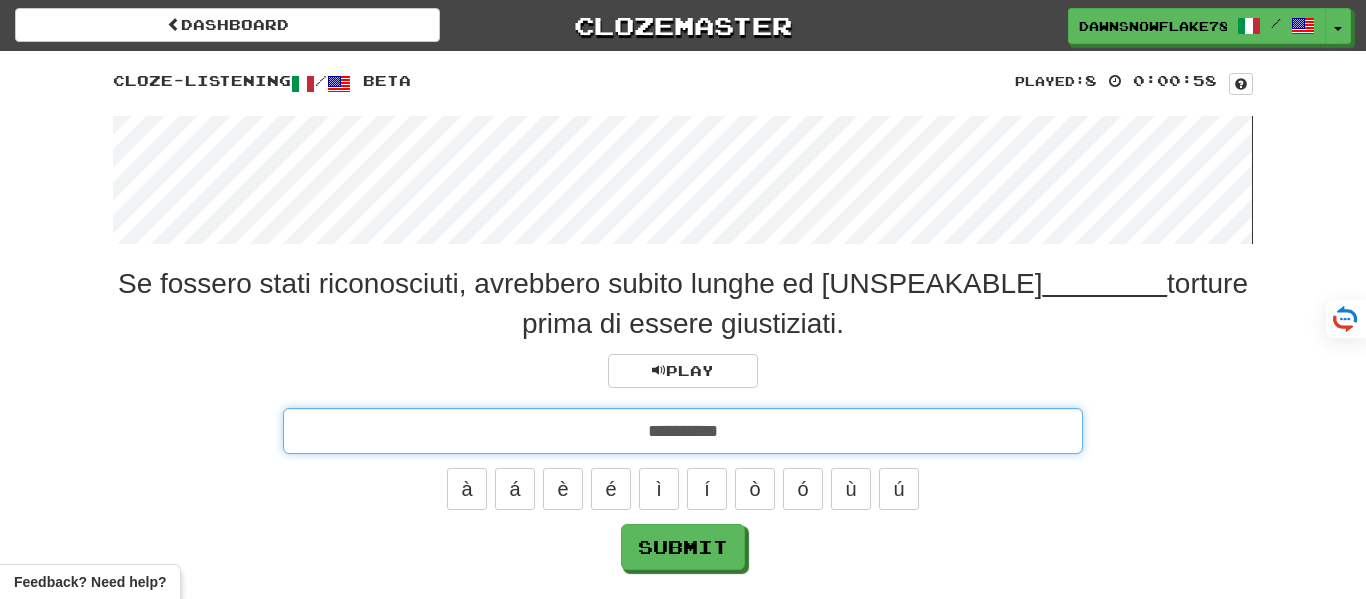 type on "**********" 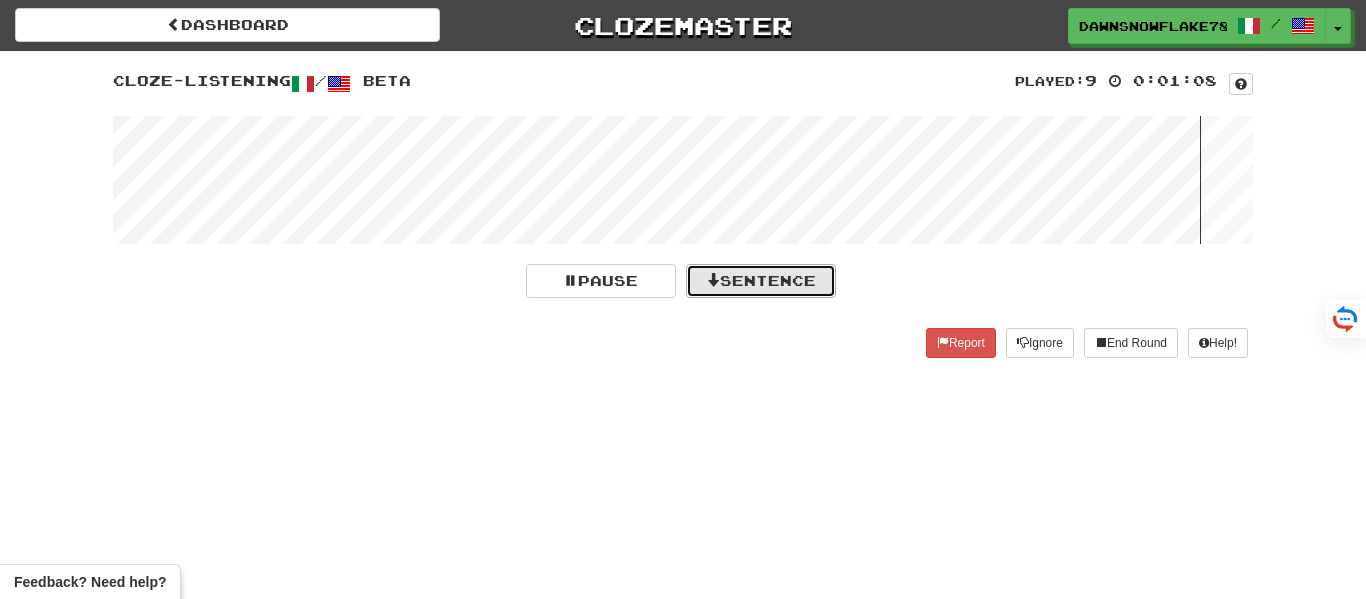 click on "Sentence" at bounding box center (761, 281) 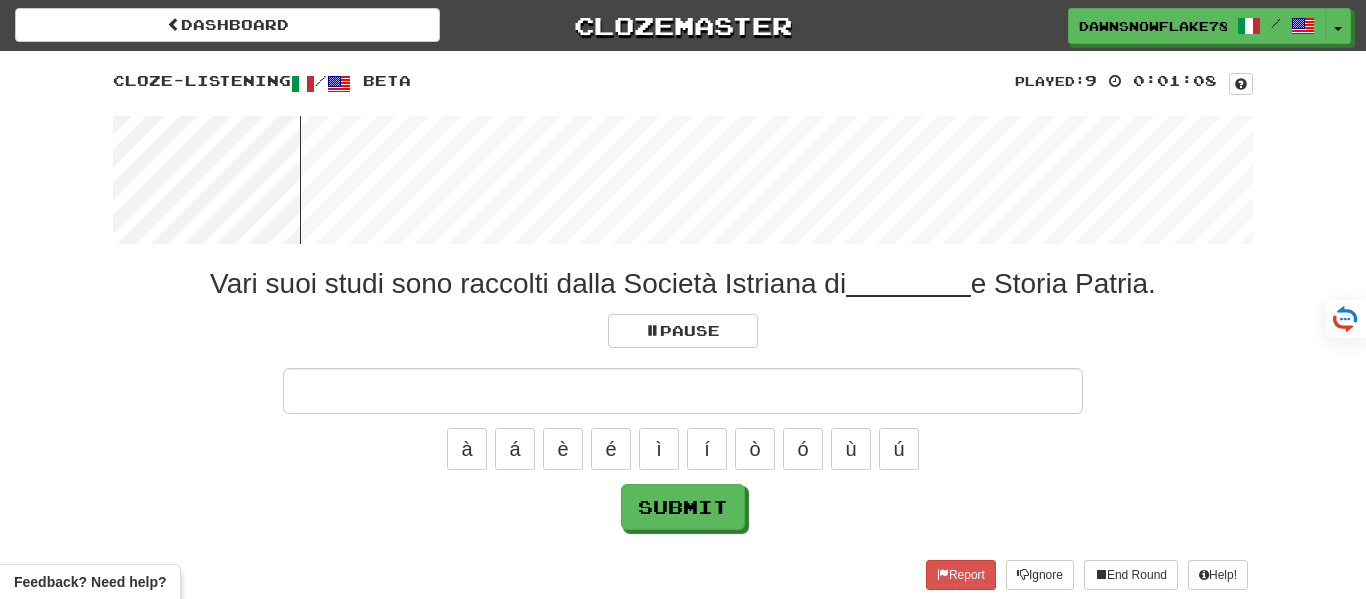 click at bounding box center [683, 391] 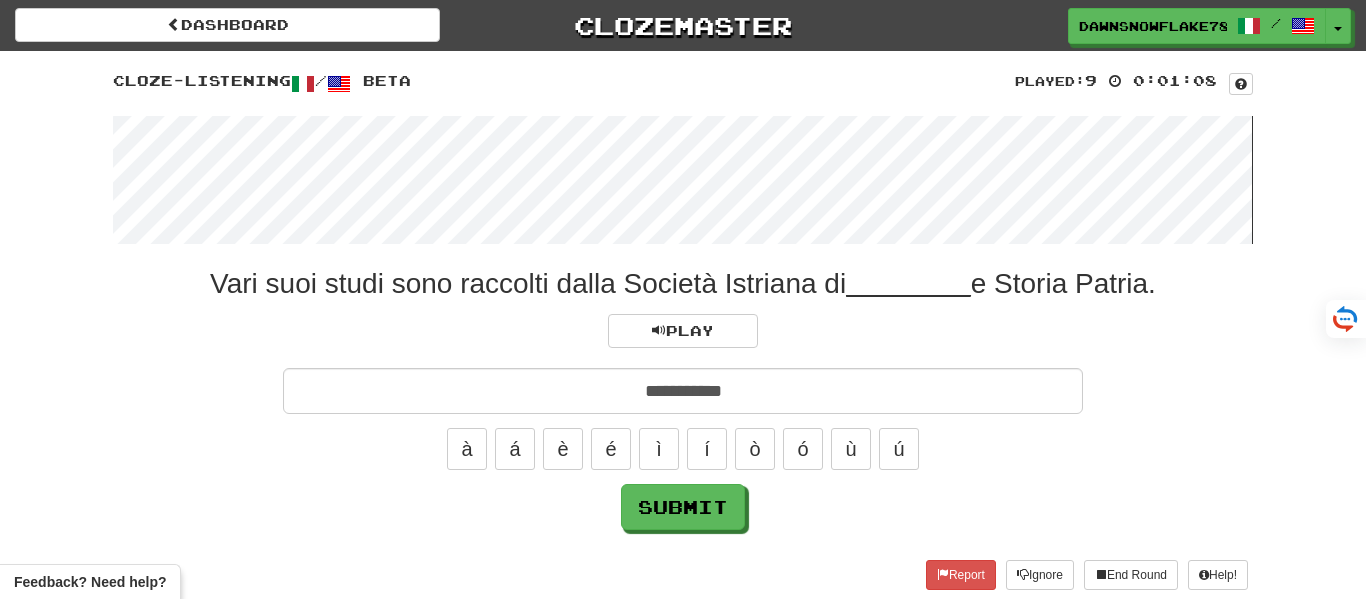 type on "**********" 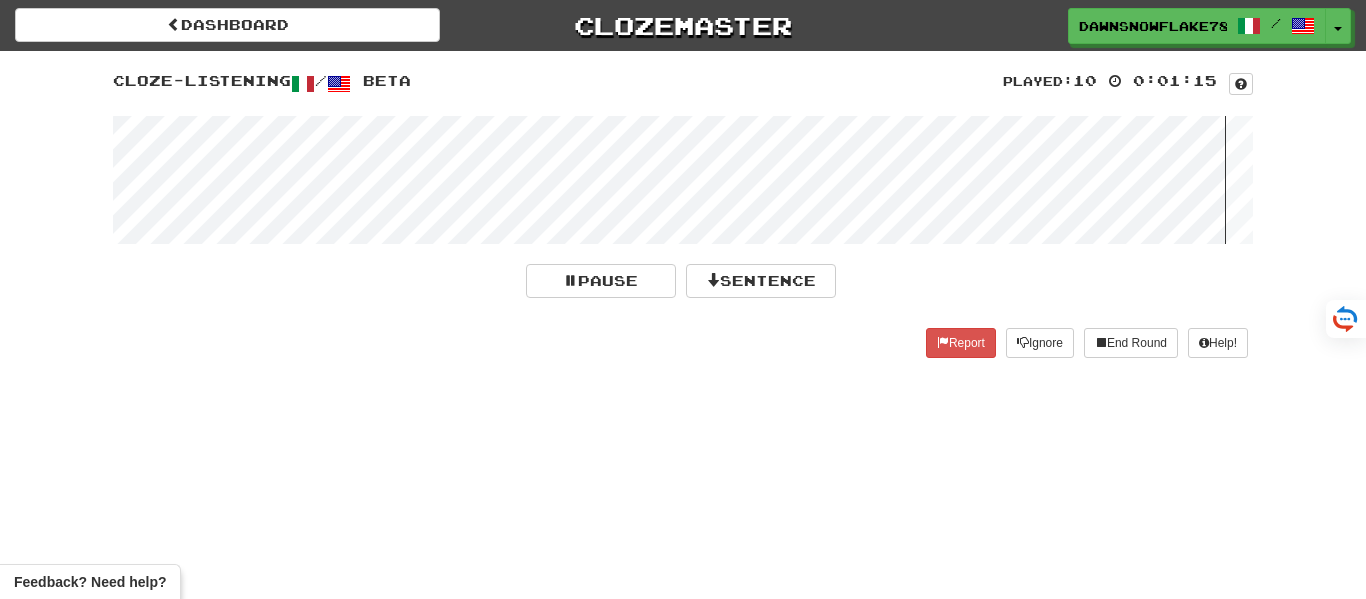 click at bounding box center [683, 180] 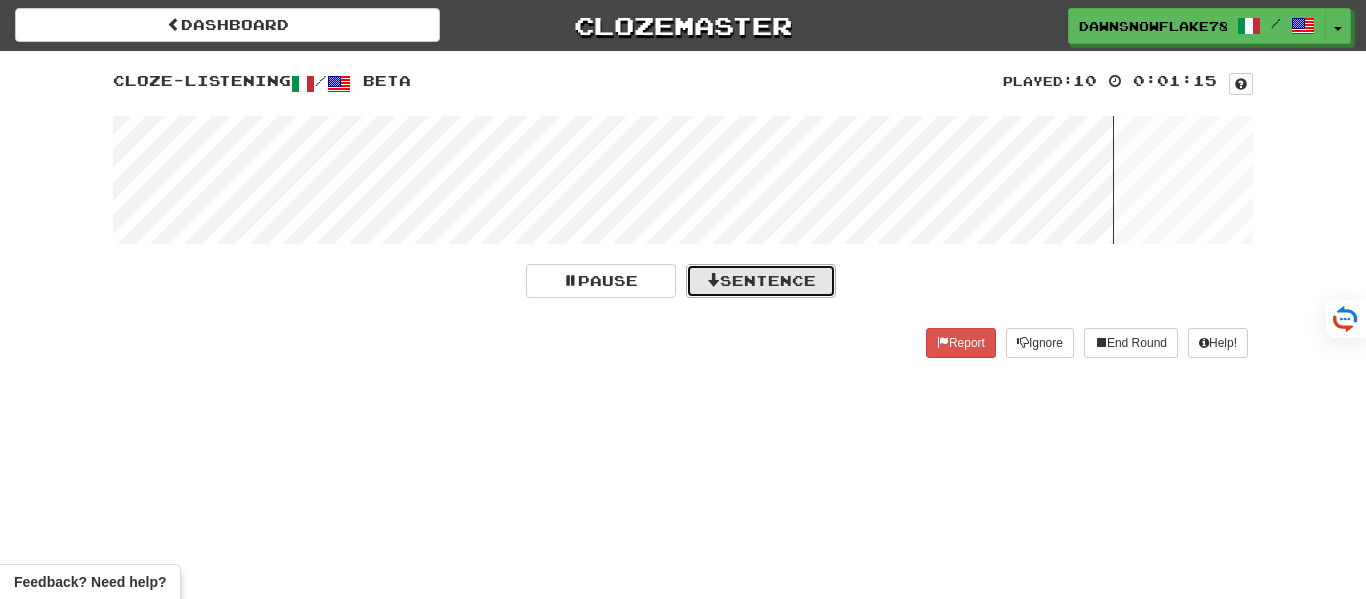 click on "Sentence" at bounding box center (761, 281) 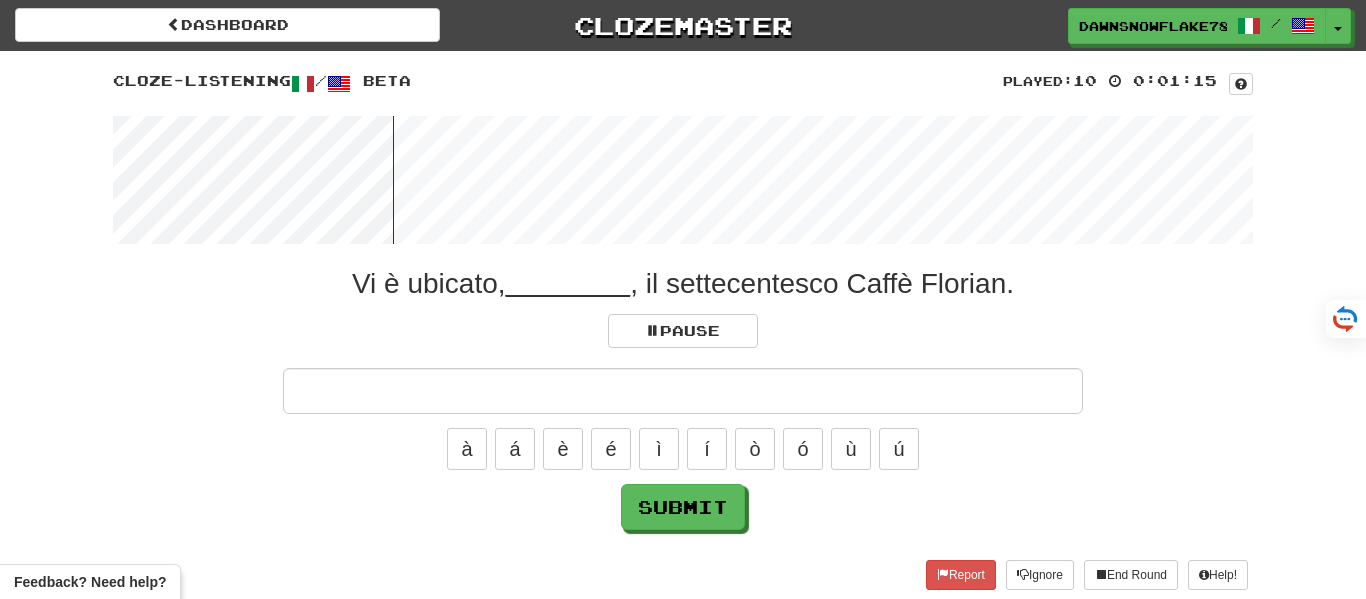 click at bounding box center (683, 391) 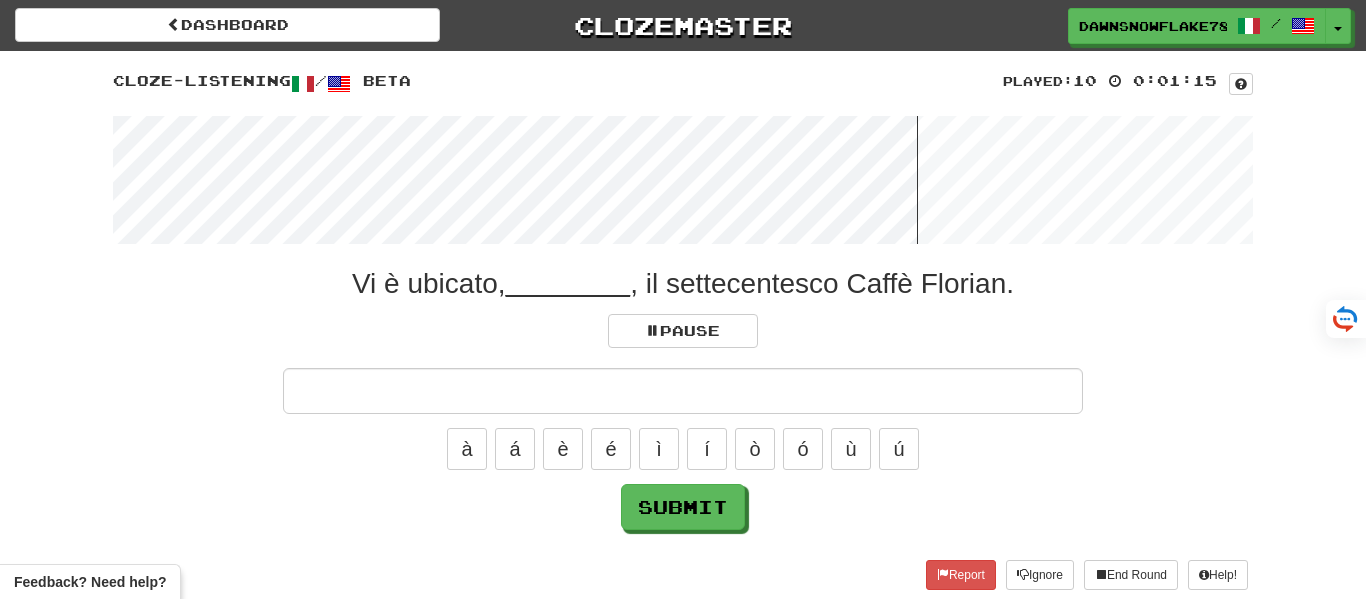 type on "*" 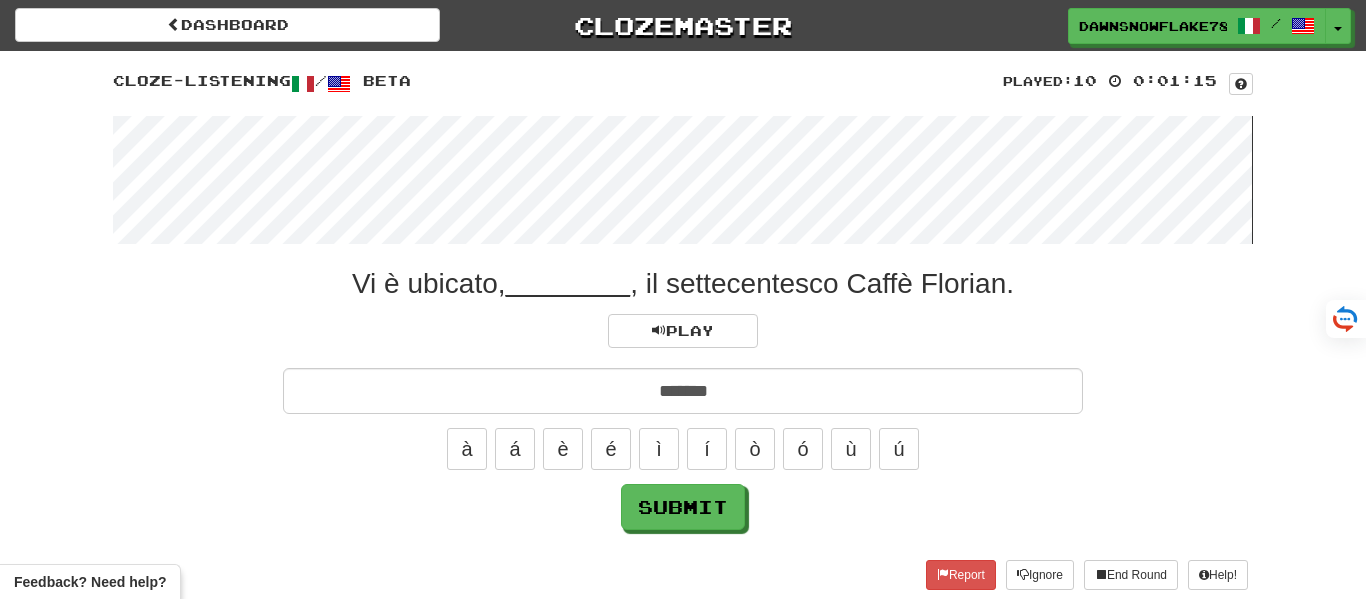 type on "*******" 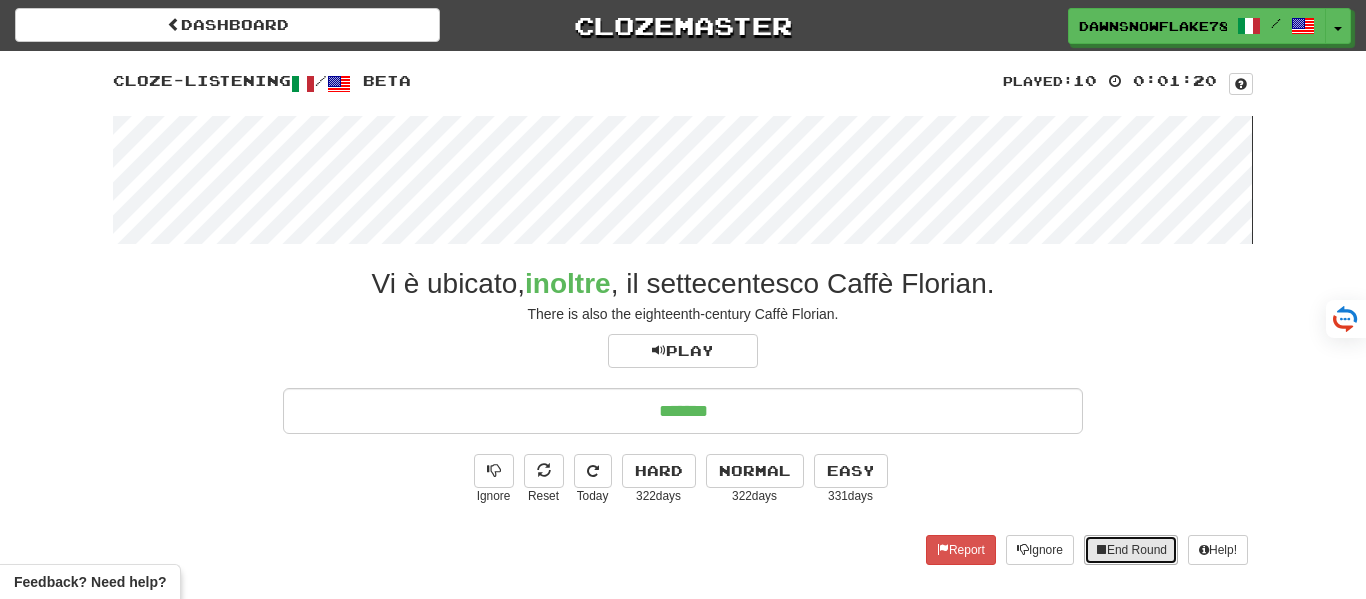 click on "End Round" at bounding box center (1131, 550) 